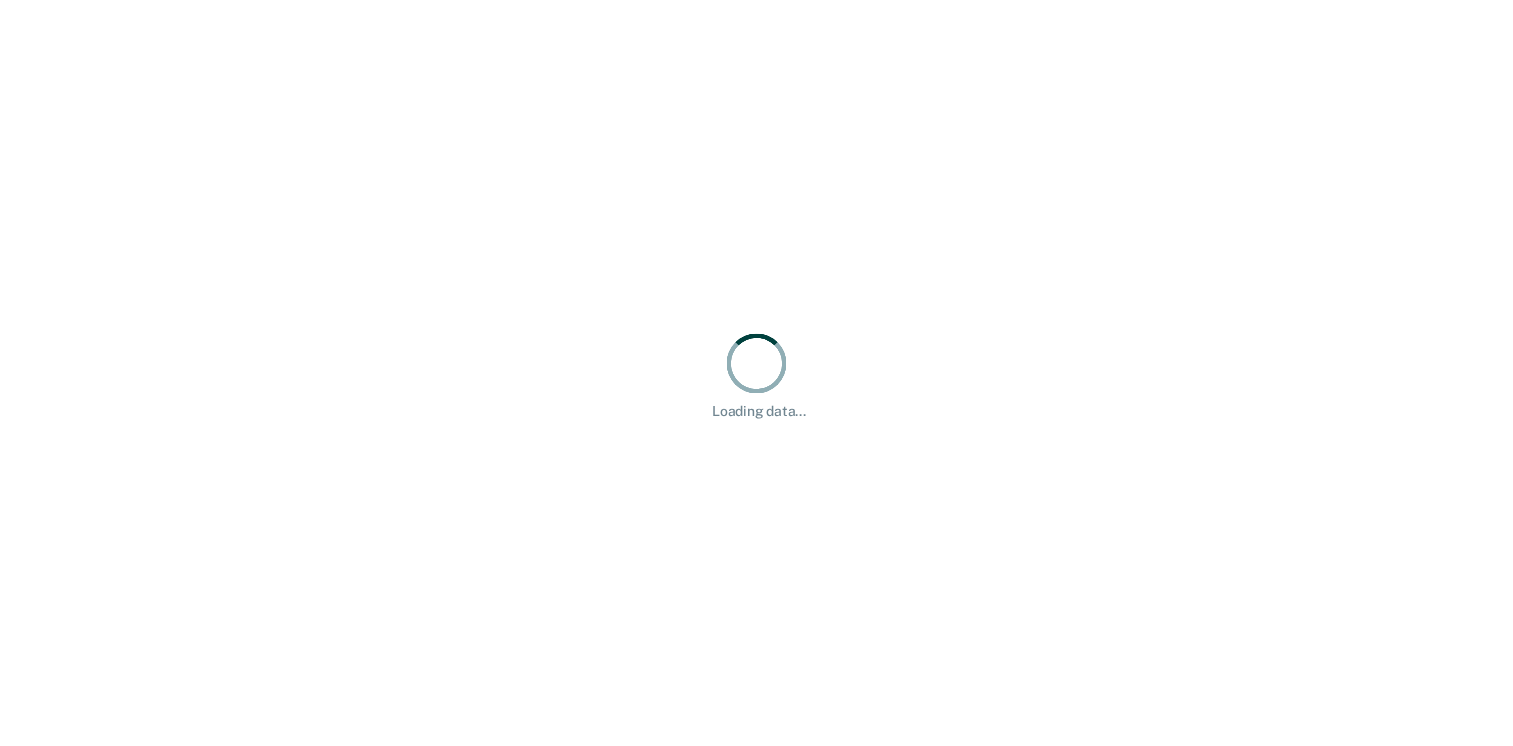 scroll, scrollTop: 0, scrollLeft: 0, axis: both 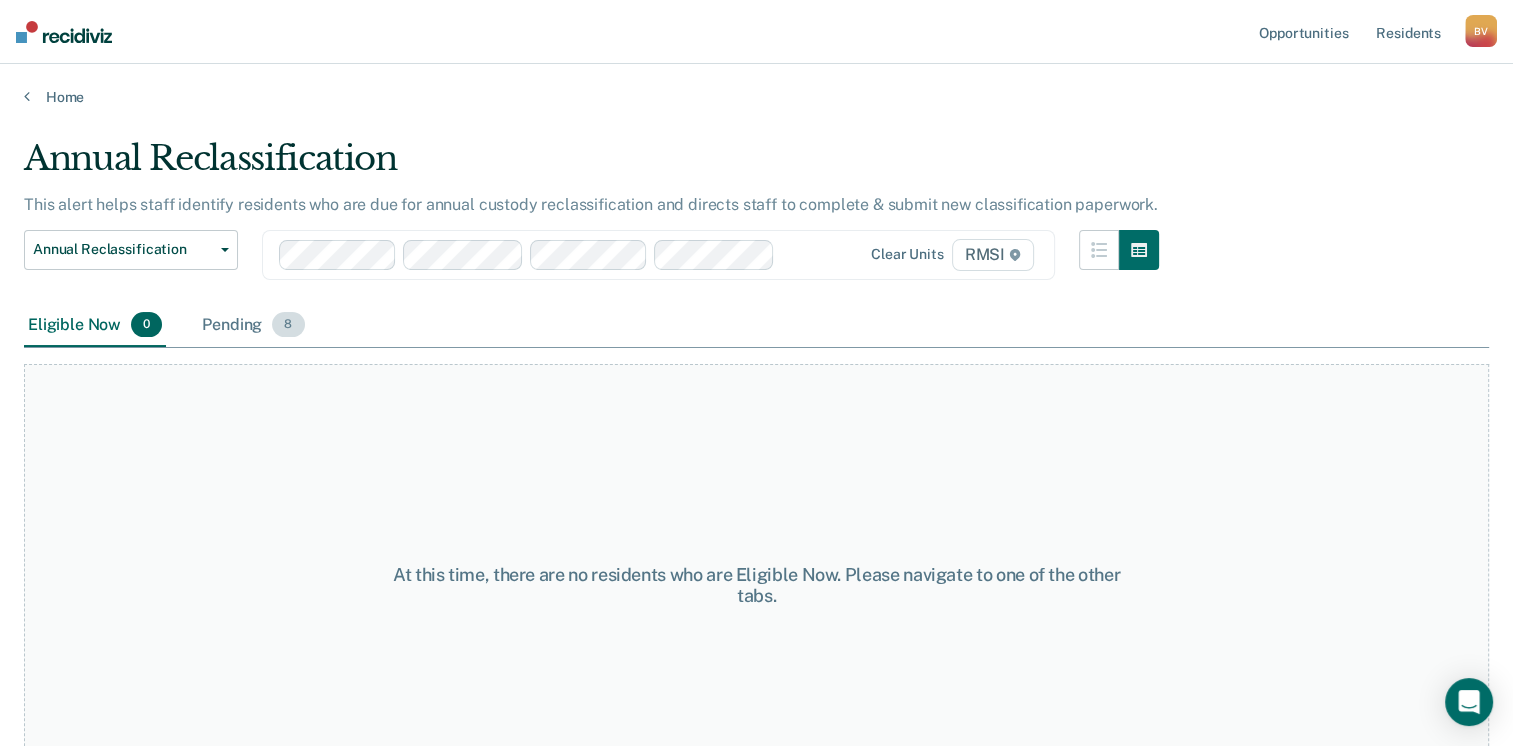 click on "8" at bounding box center [288, 325] 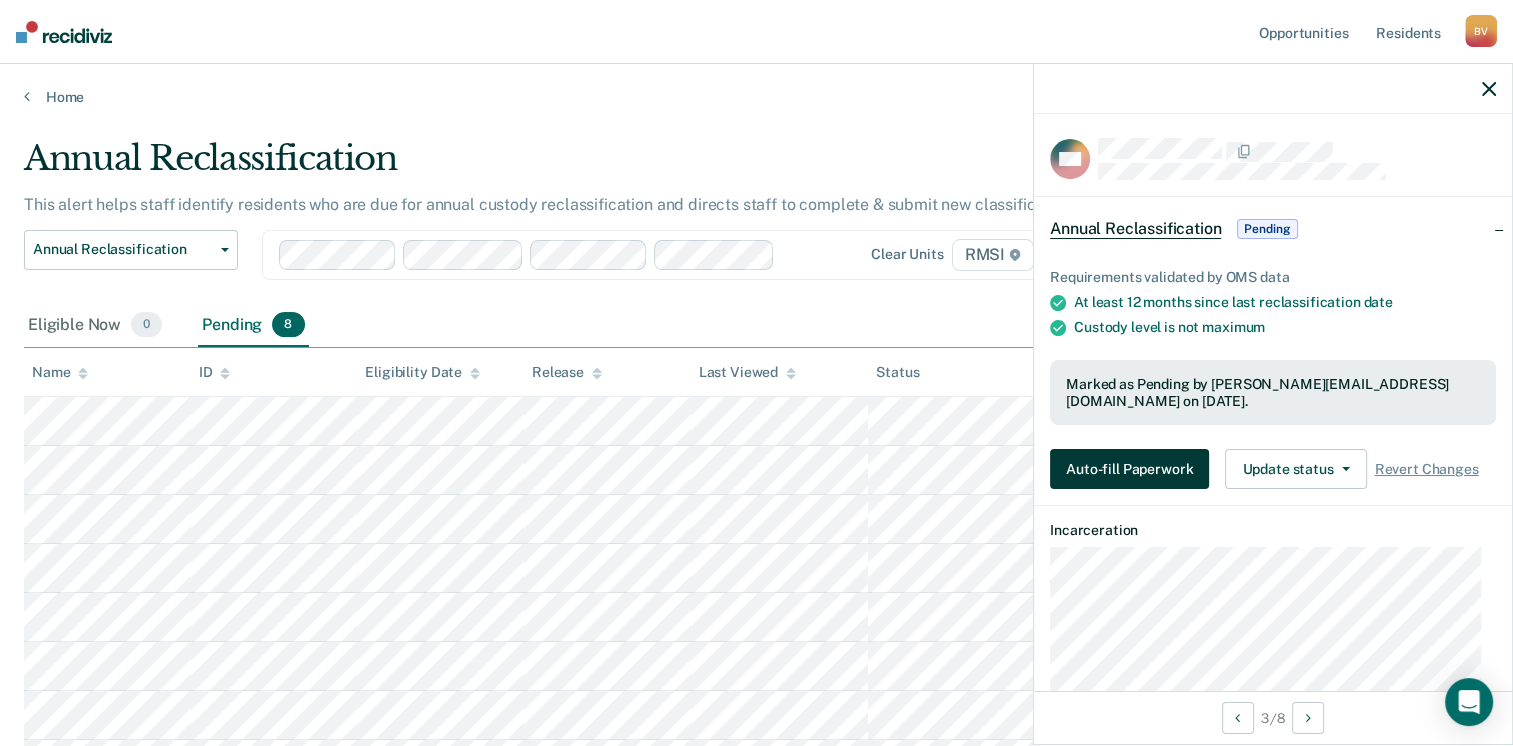 click on "Auto-fill Paperwork" at bounding box center [1129, 469] 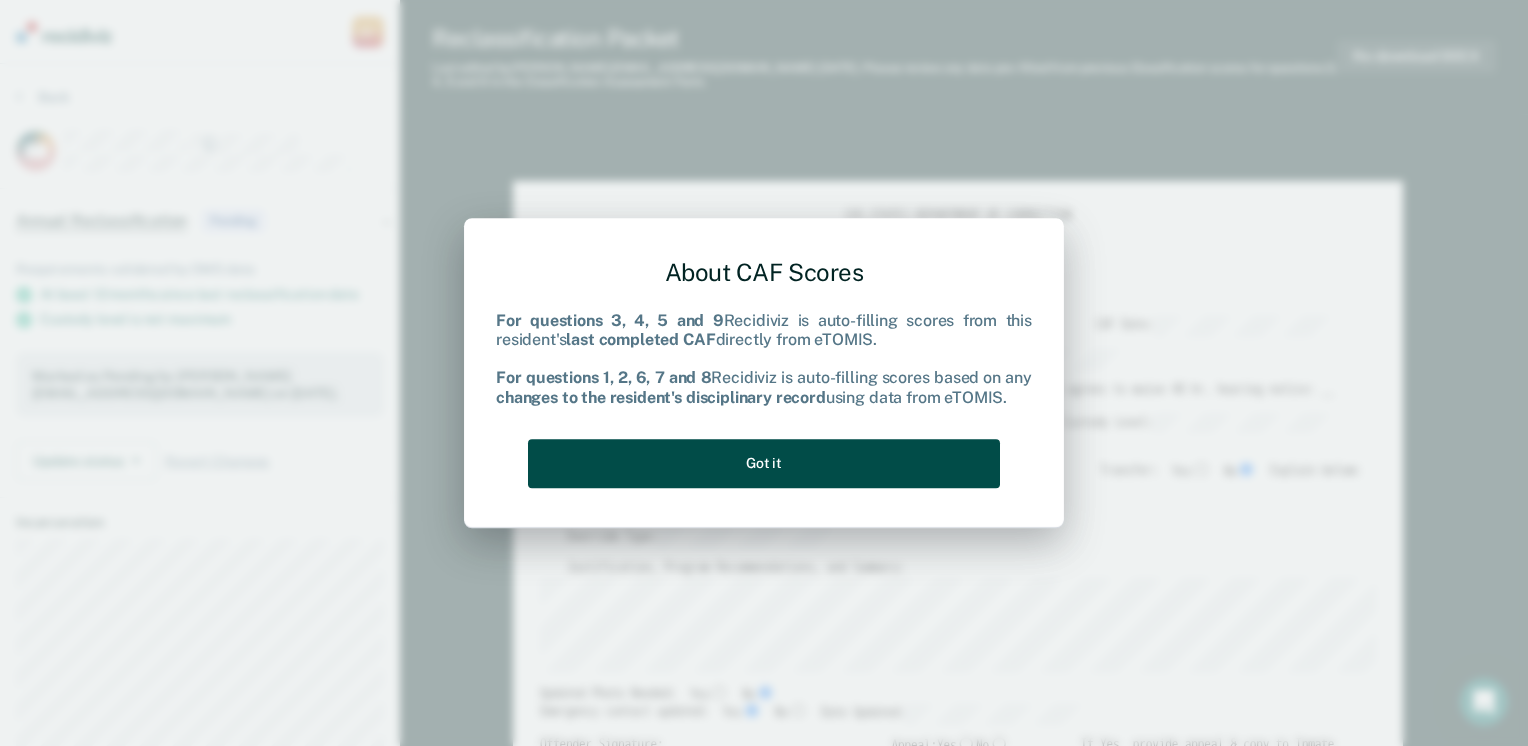 click on "Got it" at bounding box center (764, 463) 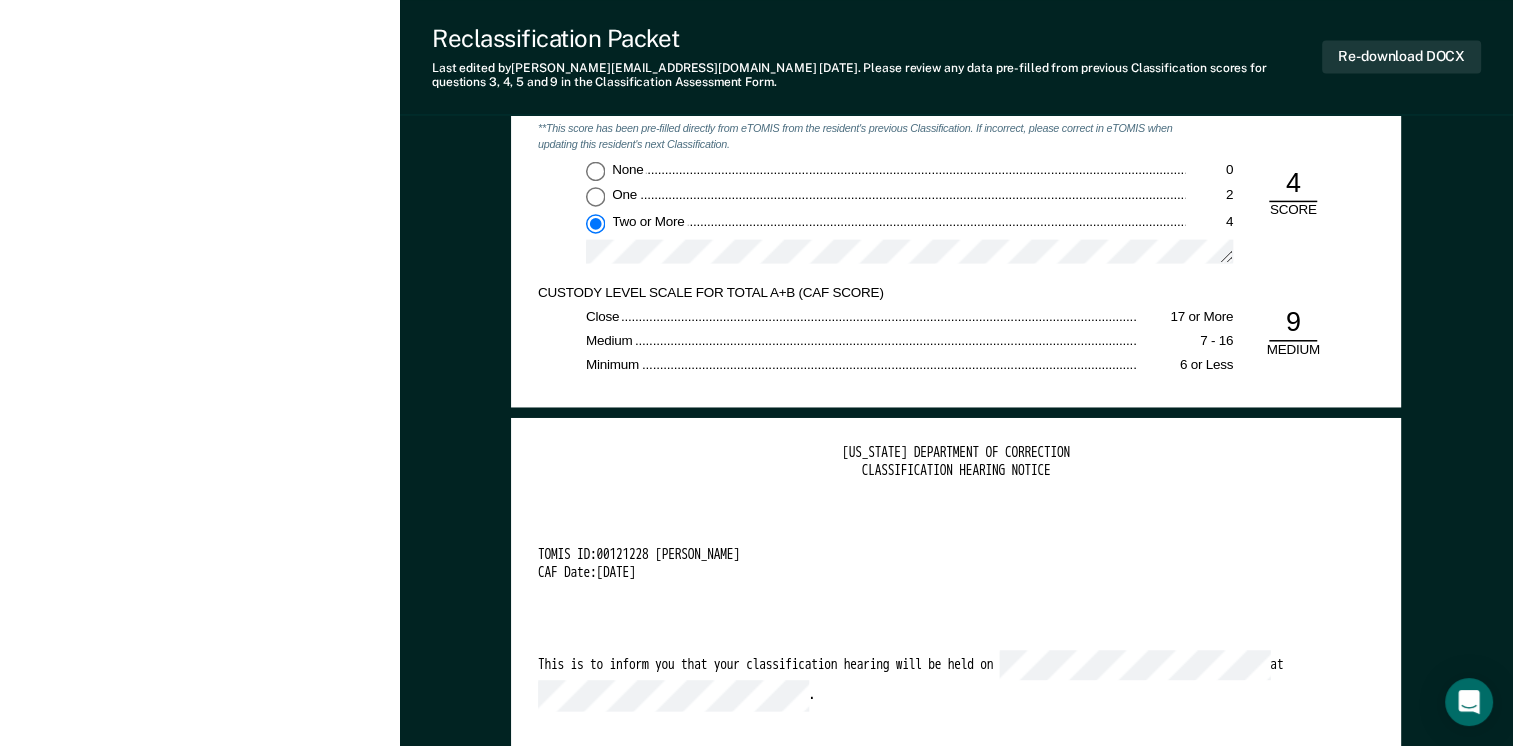 scroll, scrollTop: 3400, scrollLeft: 0, axis: vertical 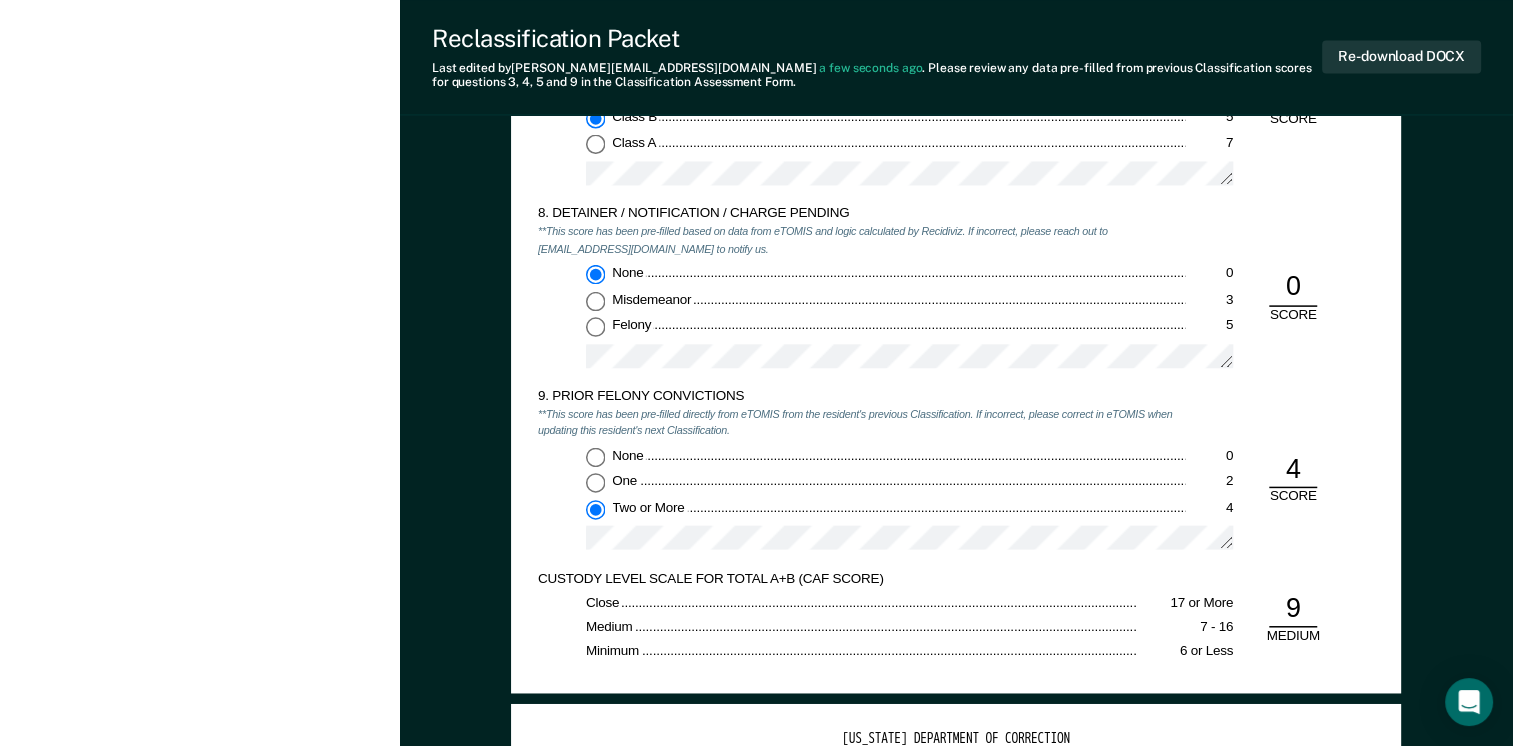type on "x" 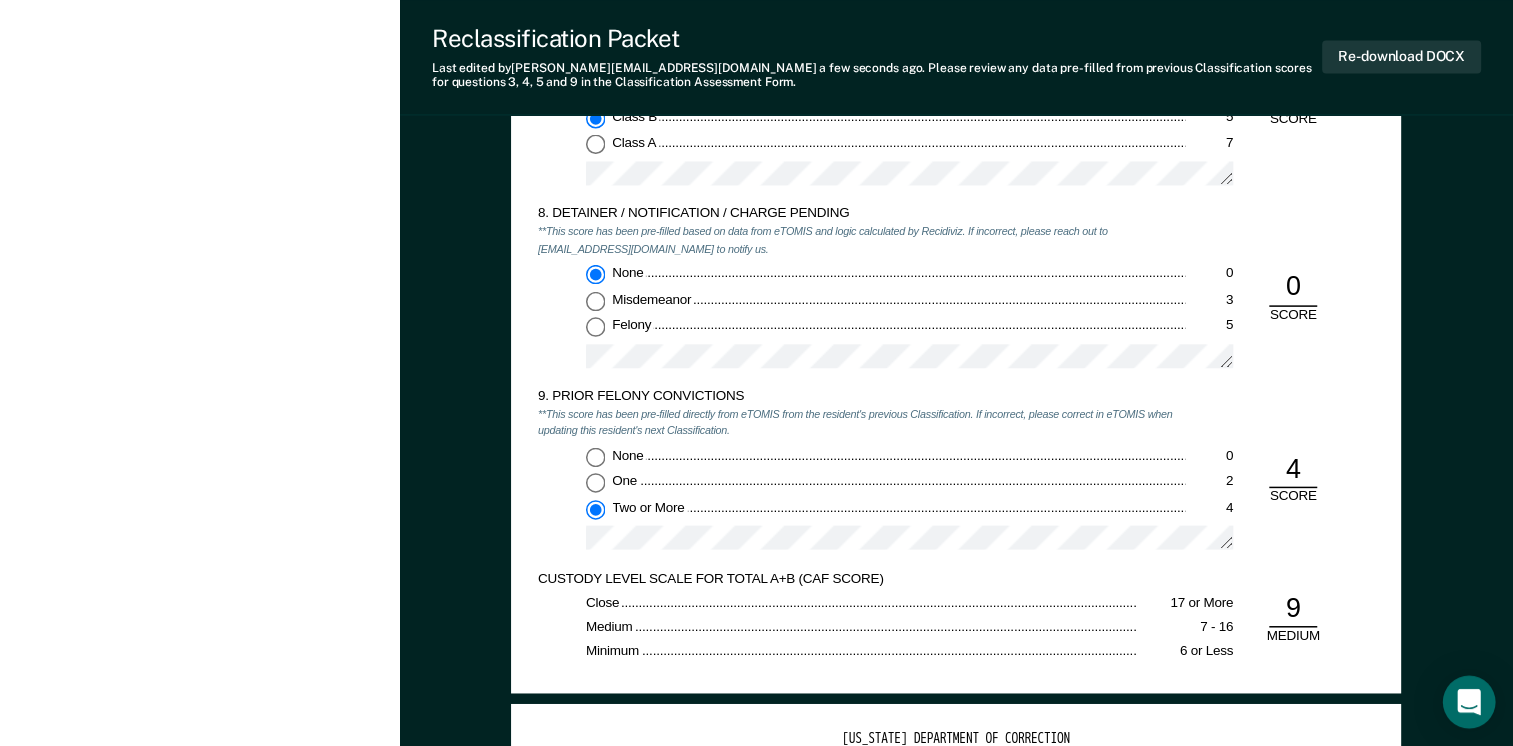 click 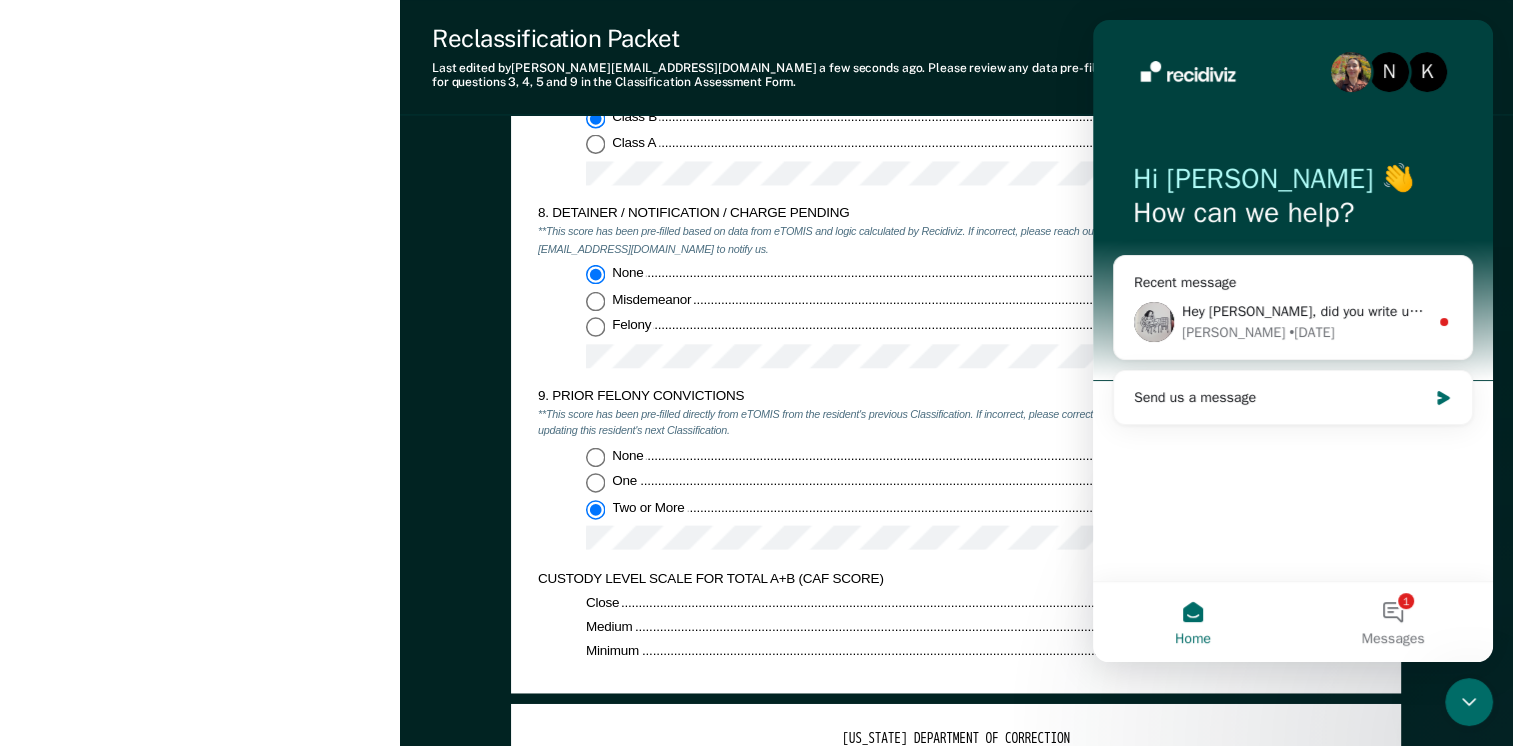 scroll, scrollTop: 0, scrollLeft: 0, axis: both 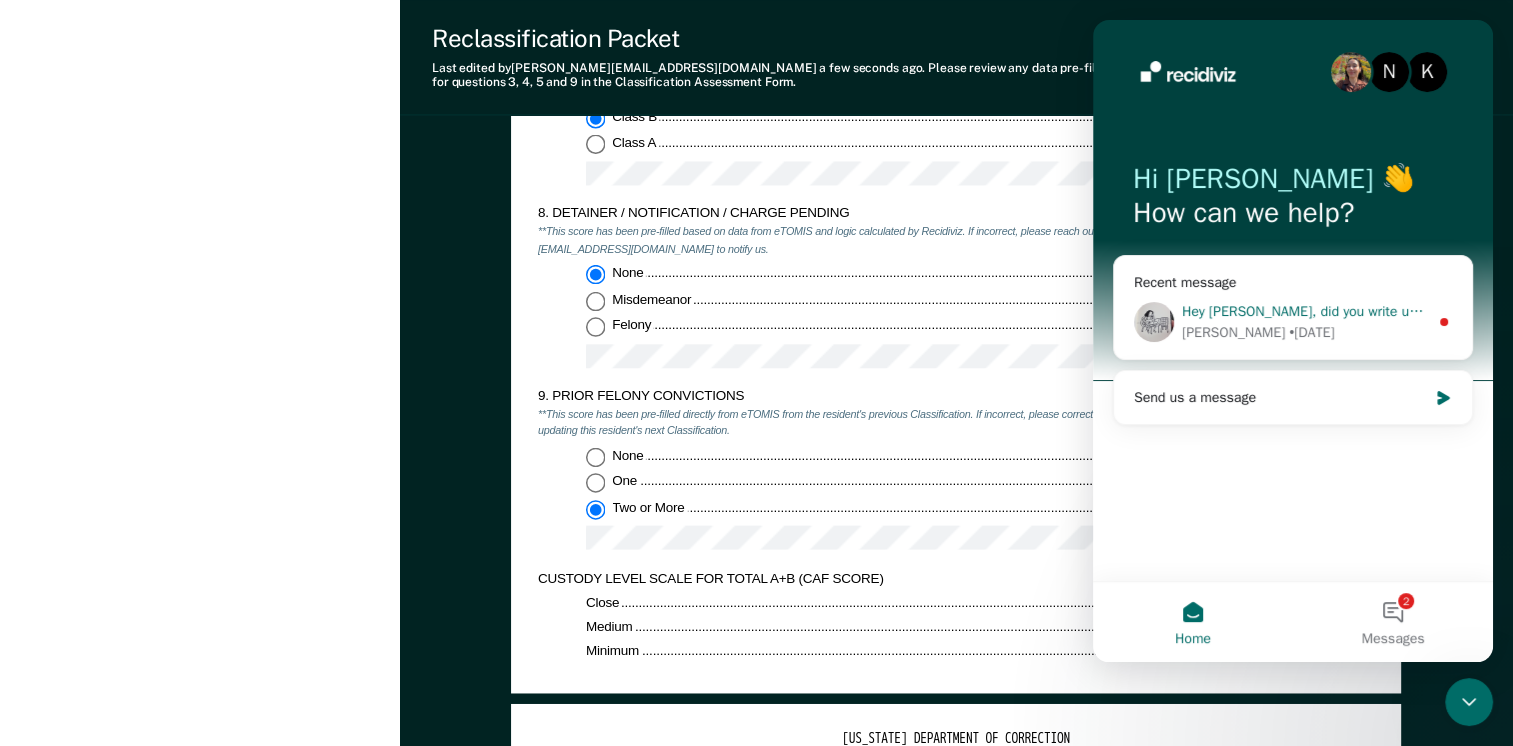 click on "Hey [PERSON_NAME], did you write us with this issue before? Basically, [PERSON_NAME] received a disciplinary on [DATE], but the disposition was not guilty. Per policy, we only count disciplinaries that were determined to be "guilty".  Because we're not counting that disciplinary, this person's score is  1. -4 for Q6 (no disciplinaries in the last 24 months) 2. 0 for Q7 (because there are no disciplianries to score from in the last 18 months)  Do you see something else on their end suggesting this disciplinary was found guilty?  ​" at bounding box center [2792, 311] 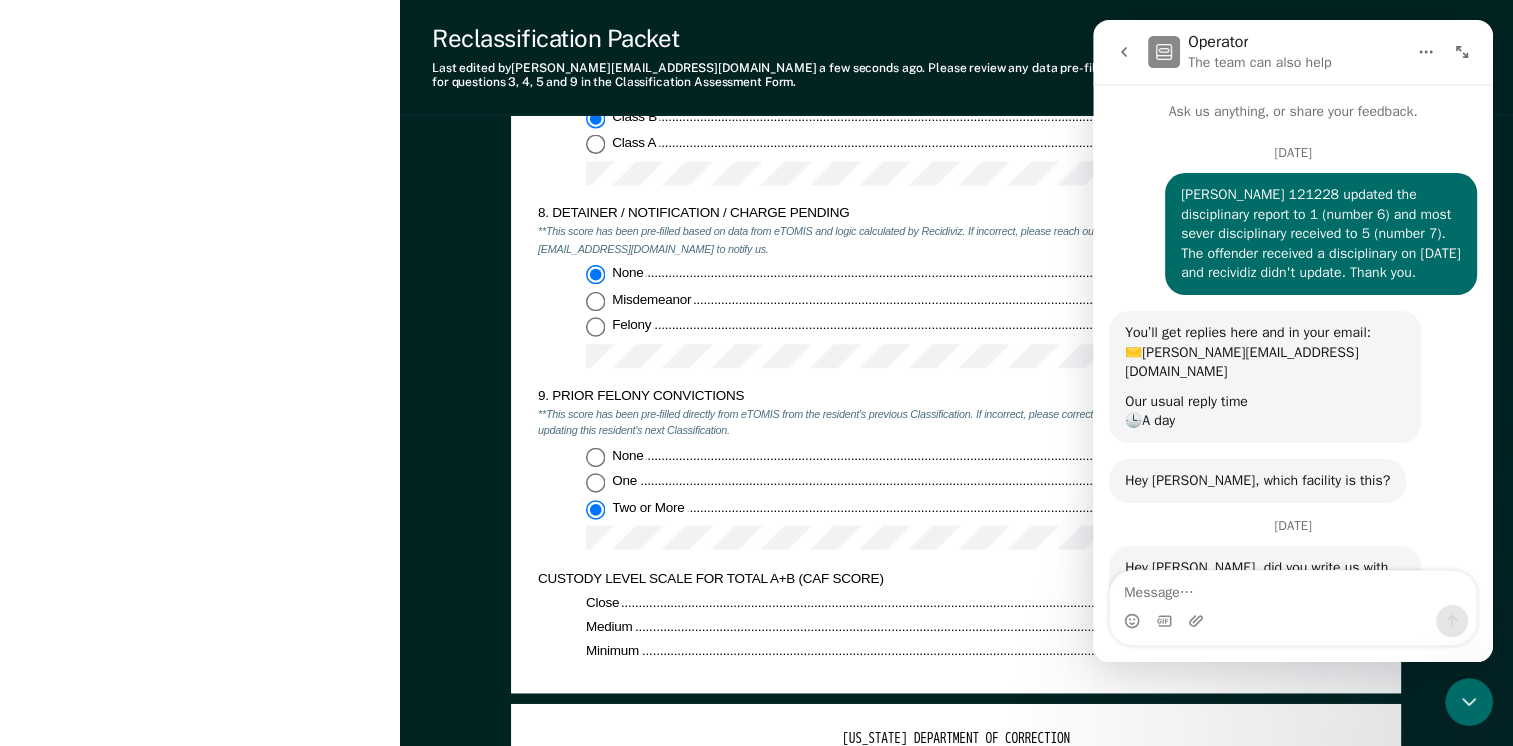 scroll, scrollTop: 3, scrollLeft: 0, axis: vertical 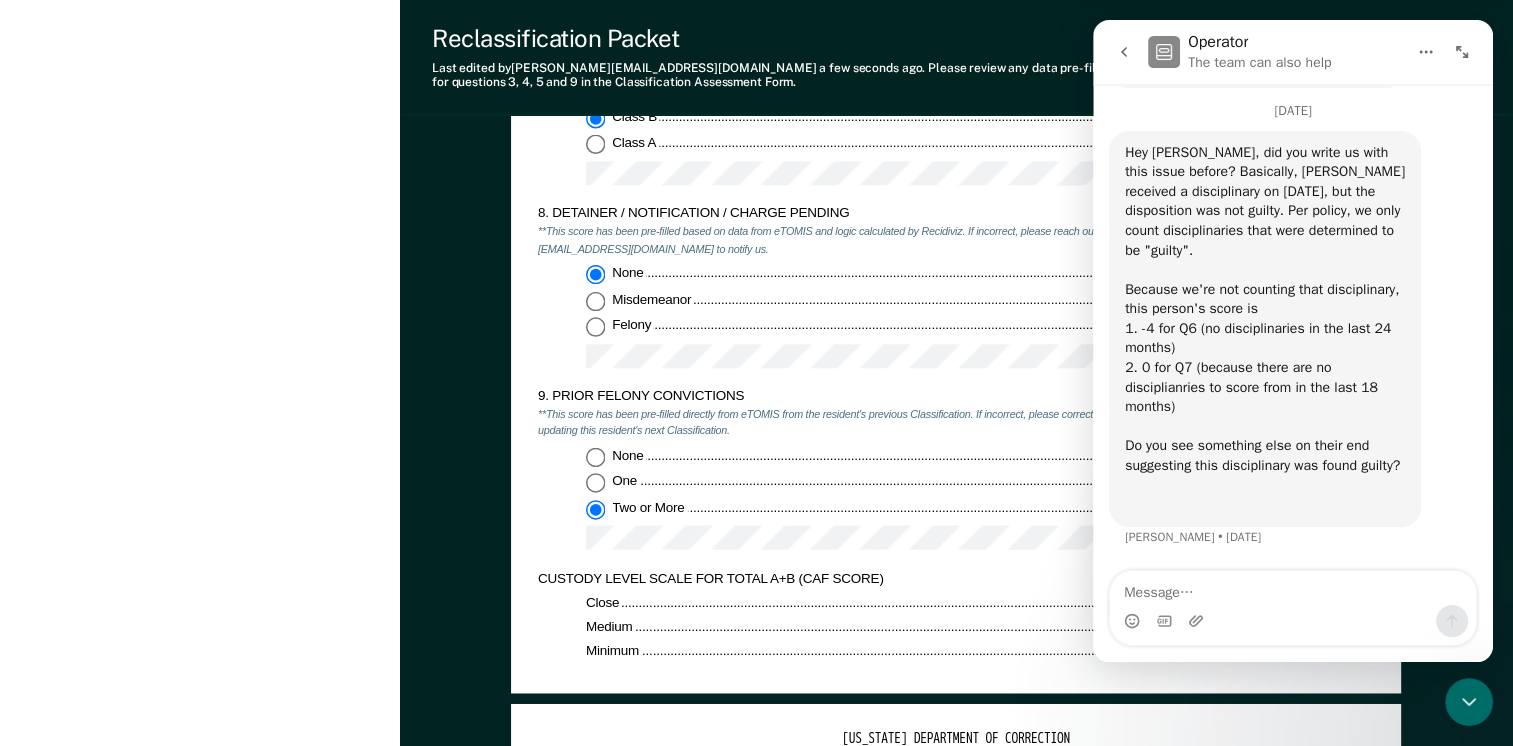 click at bounding box center [1293, 588] 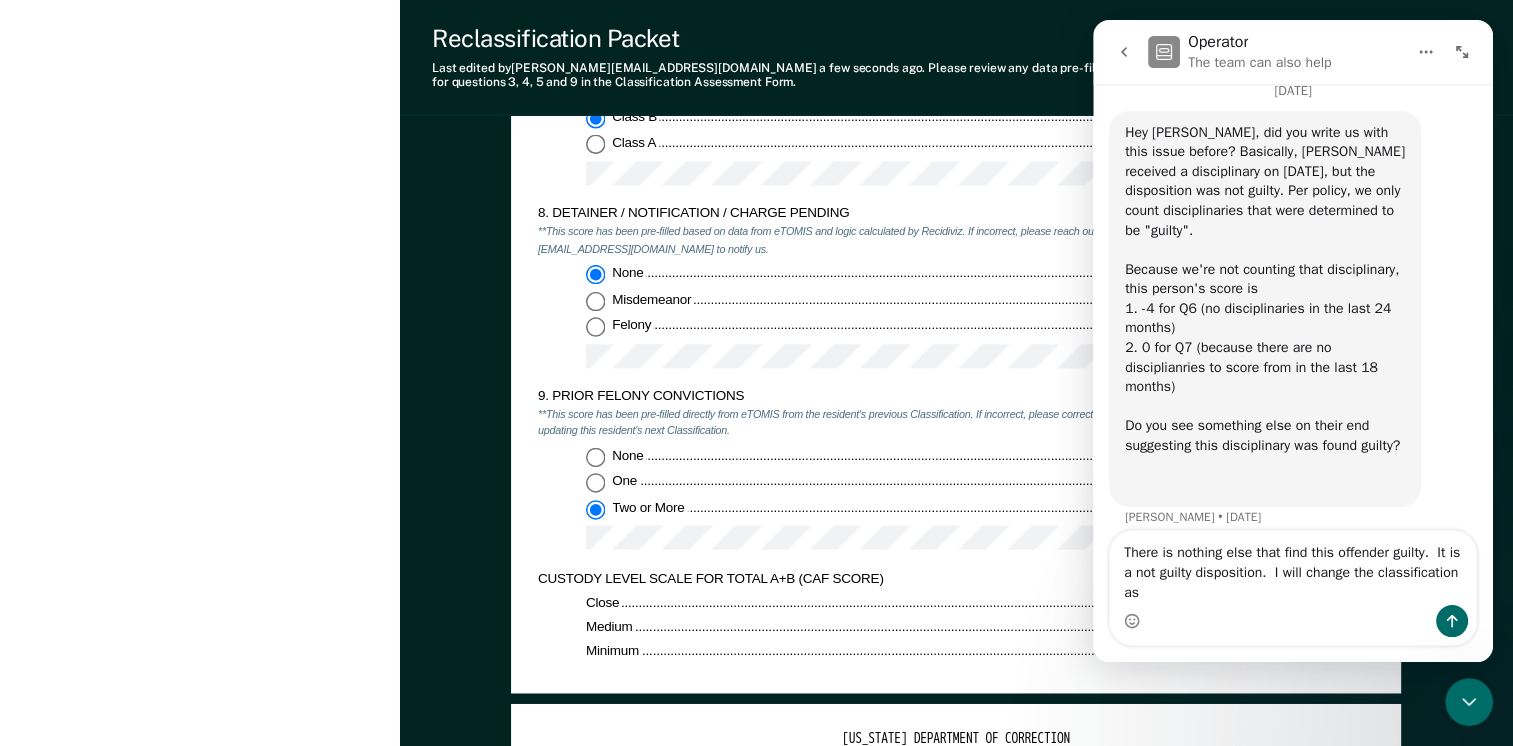 scroll, scrollTop: 452, scrollLeft: 0, axis: vertical 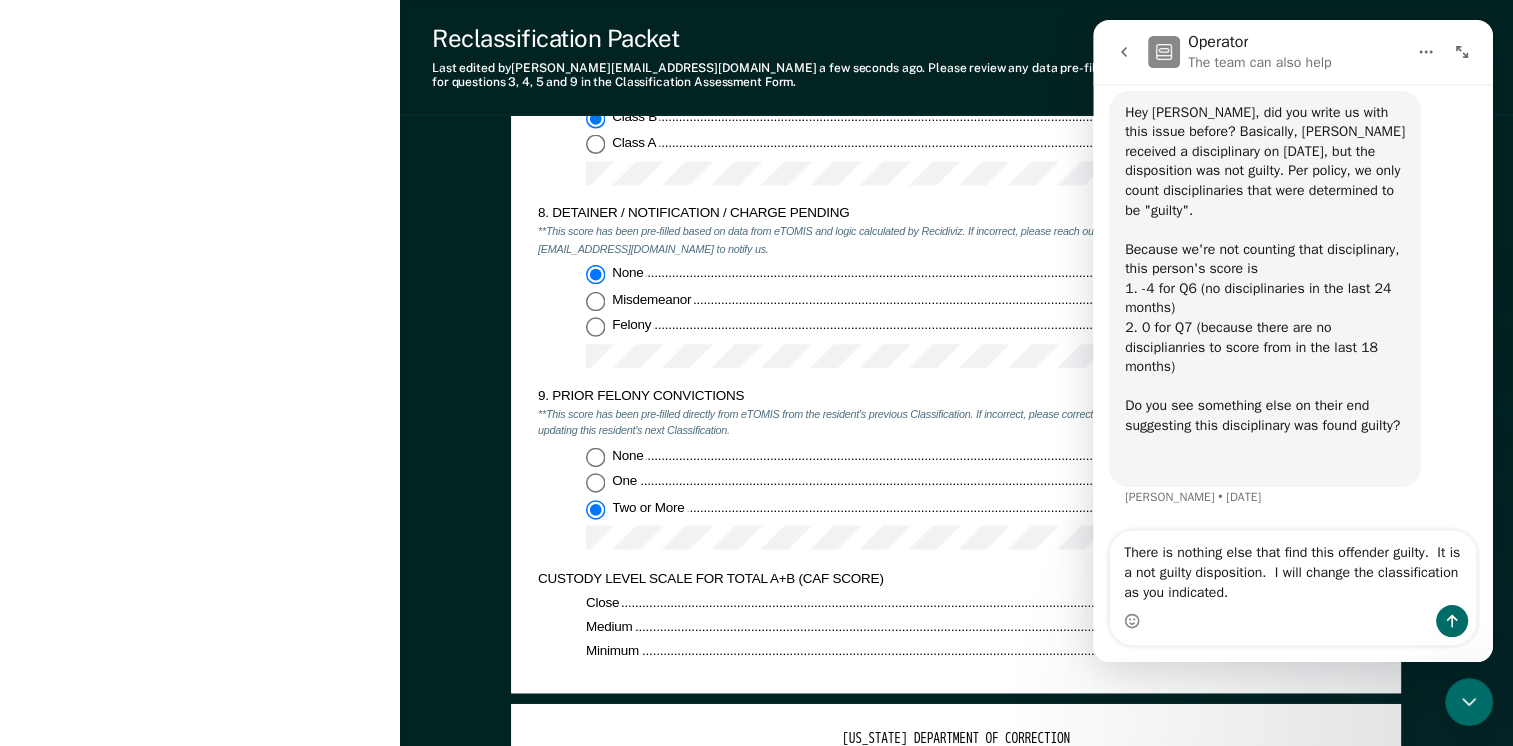 type on "There is nothing else that find this offender guilty.  It is a not guilty disposition.  I will change the classification as you indicated." 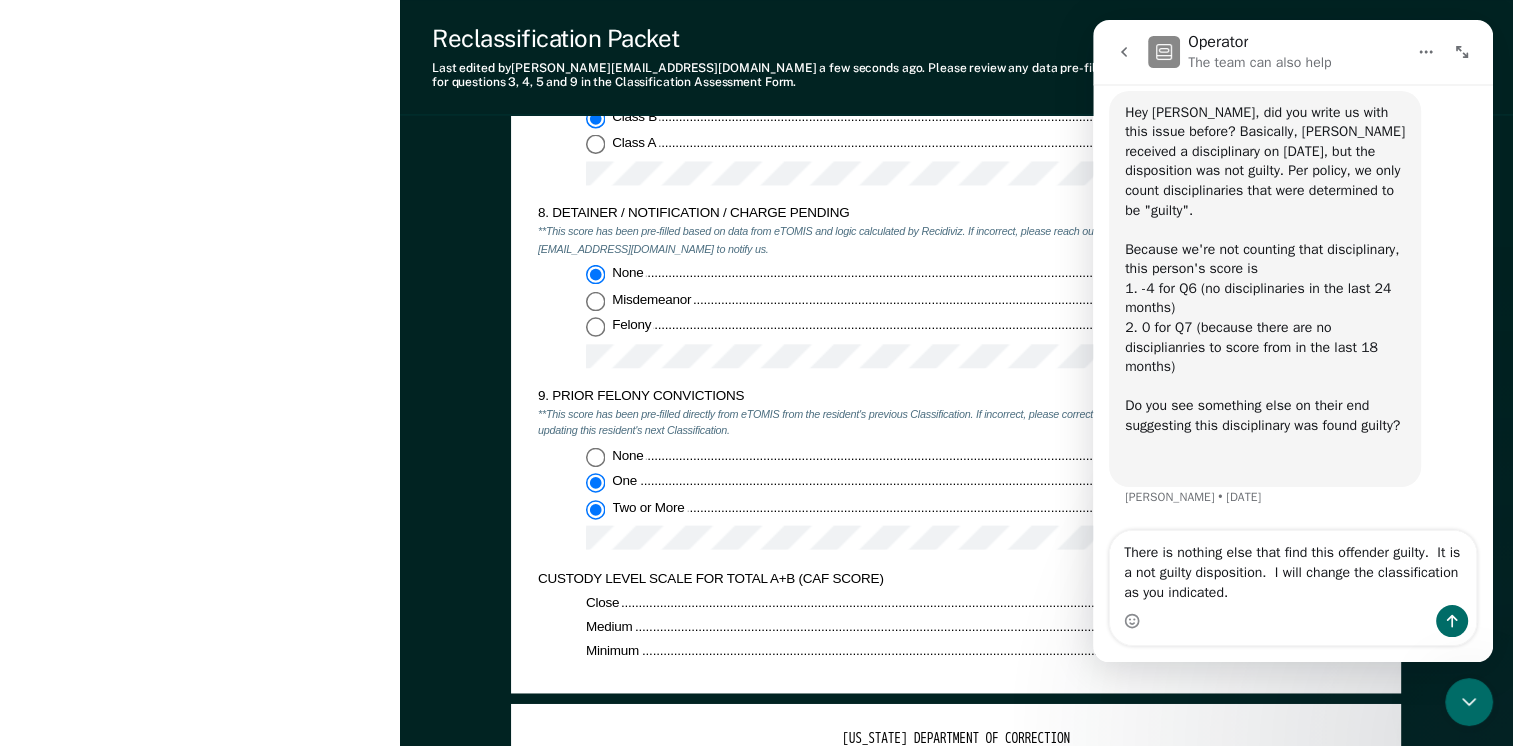 type on "x" 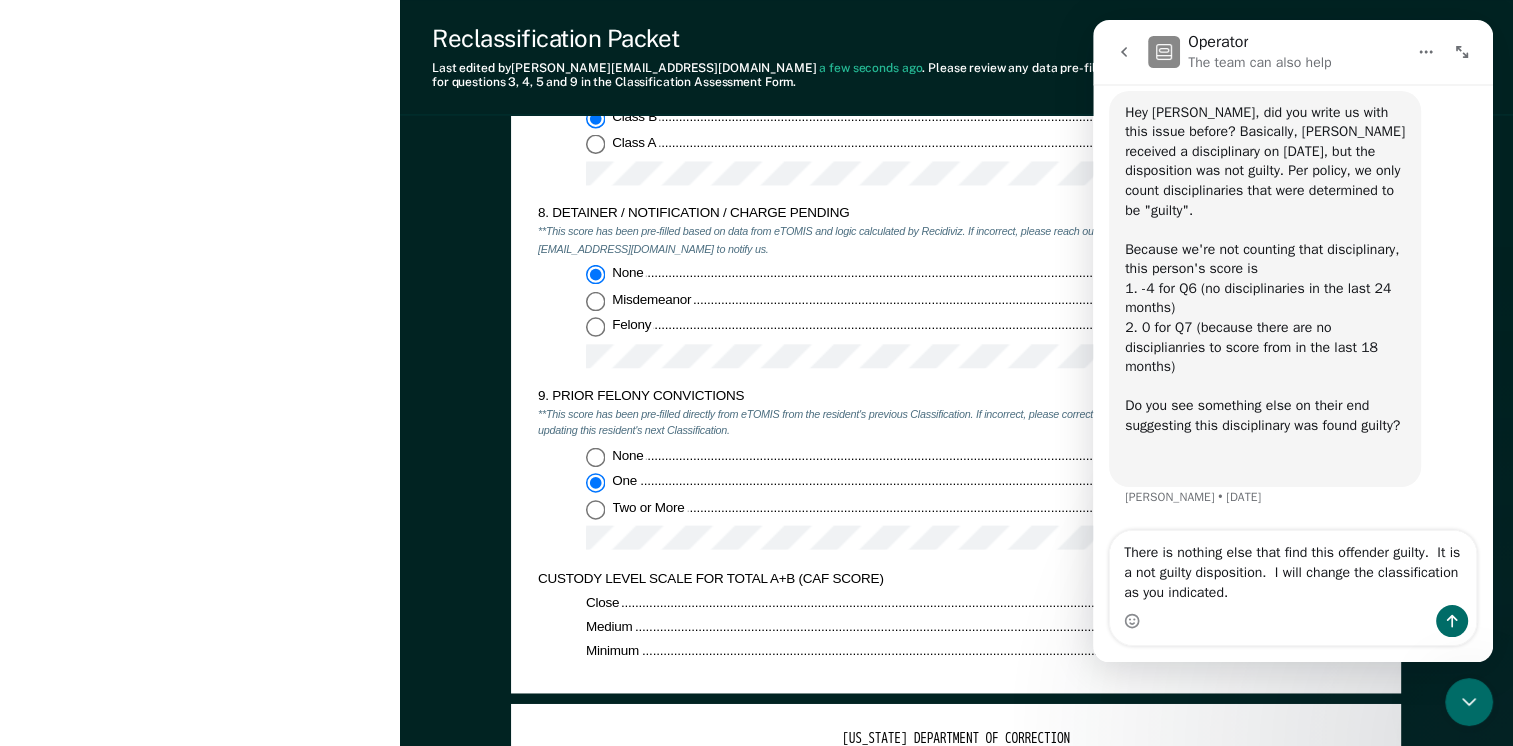 type on "x" 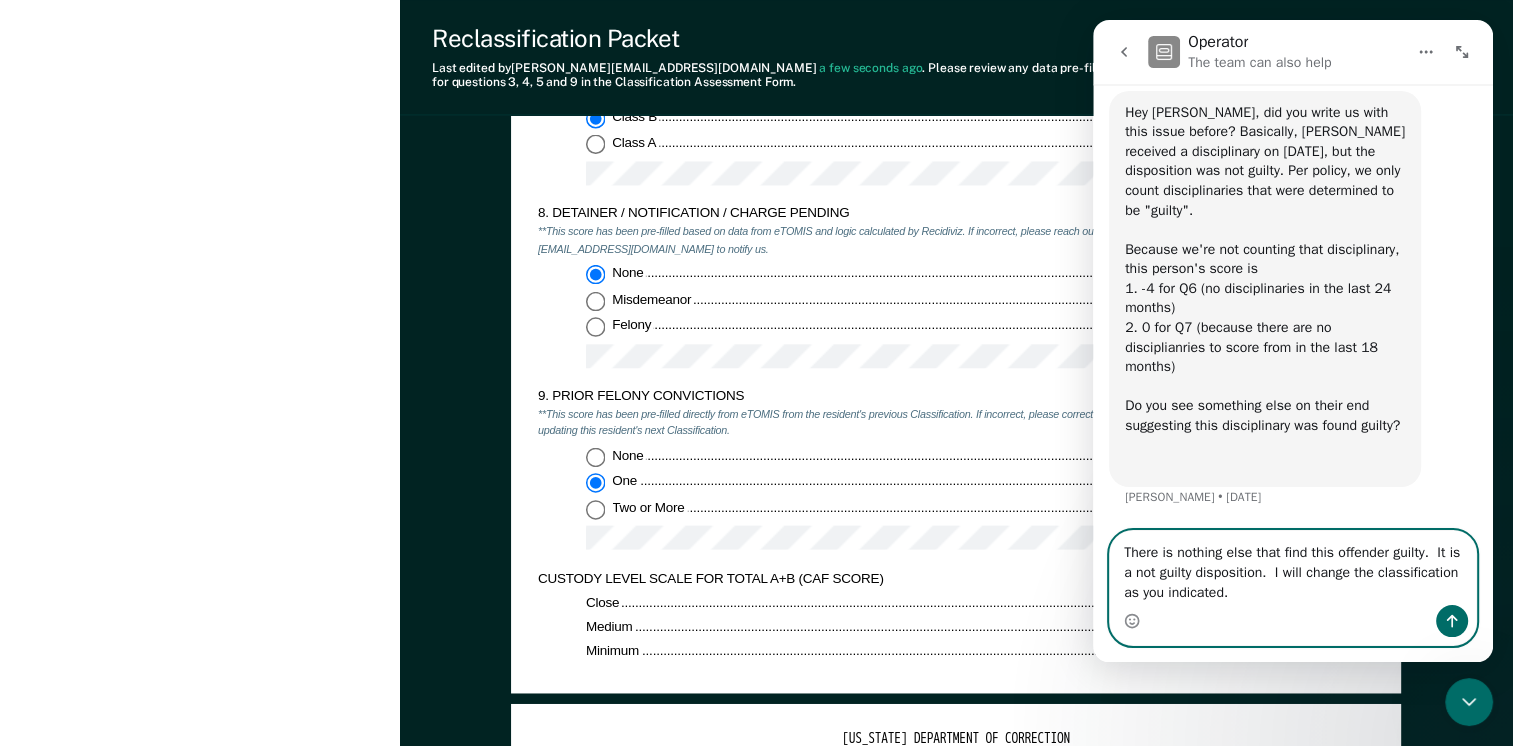 click on "There is nothing else that find this offender guilty.  It is a not guilty disposition.  I will change the classification as you indicated." at bounding box center [1293, 568] 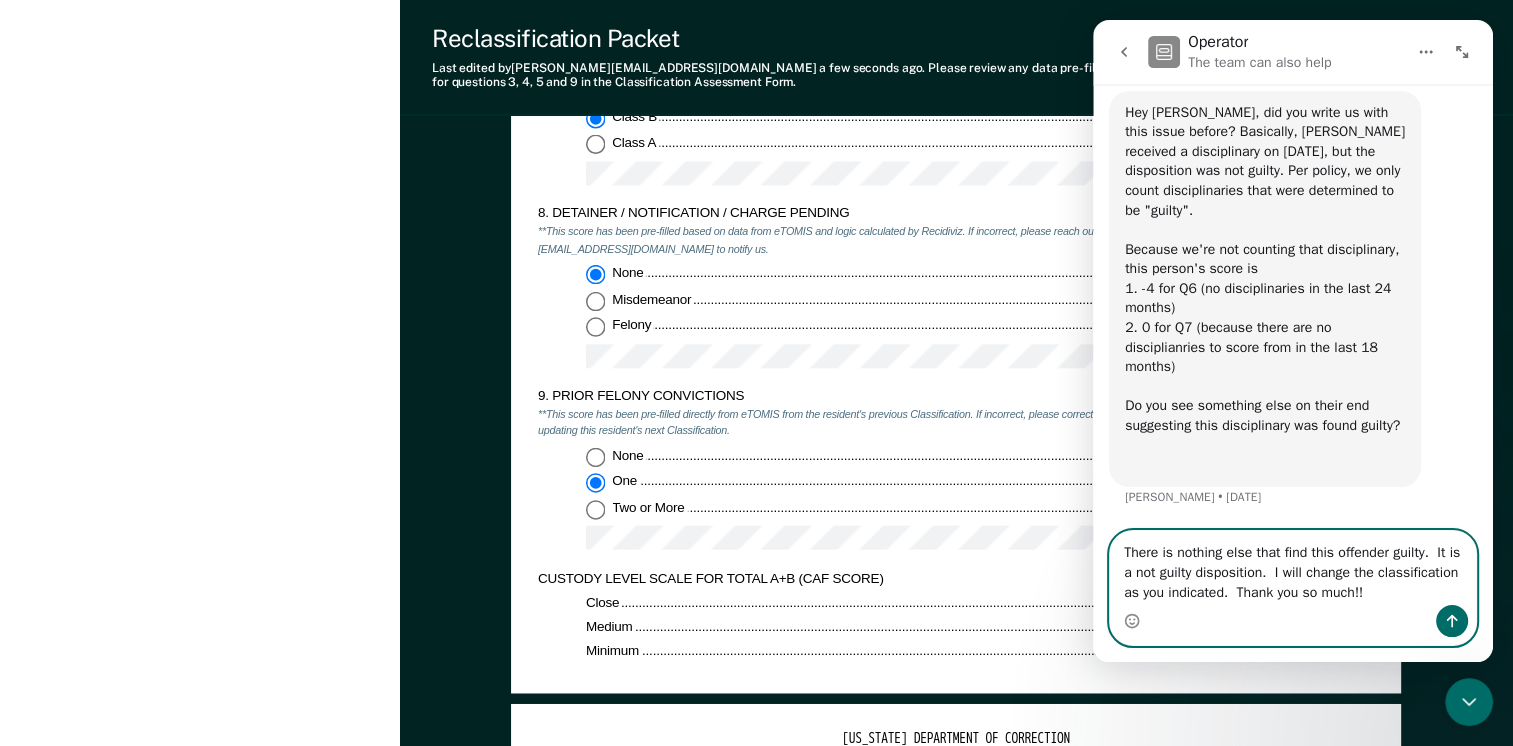 type on "There is nothing else that find this offender guilty.  It is a not guilty disposition.  I will change the classification as you indicated.  Thank you so much!!" 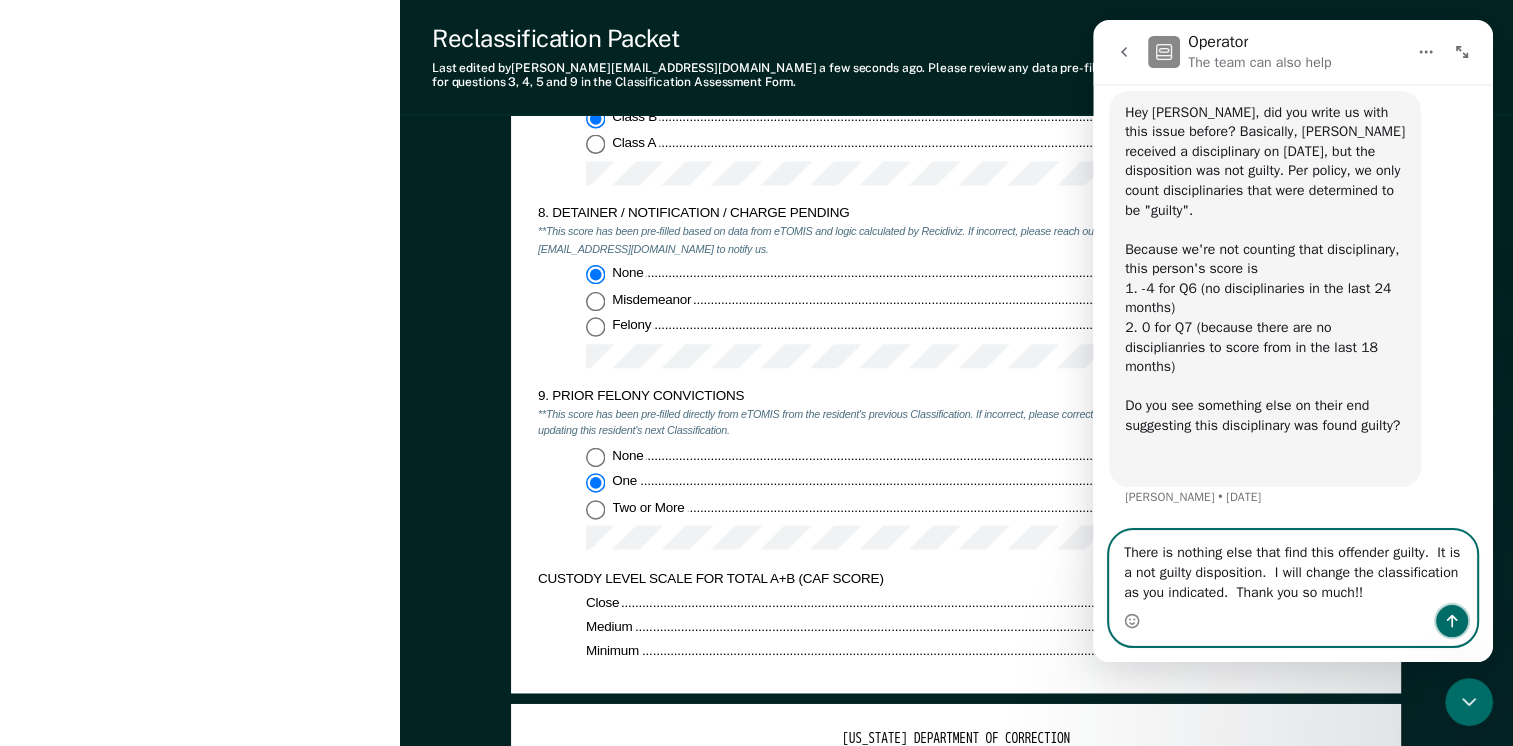 click 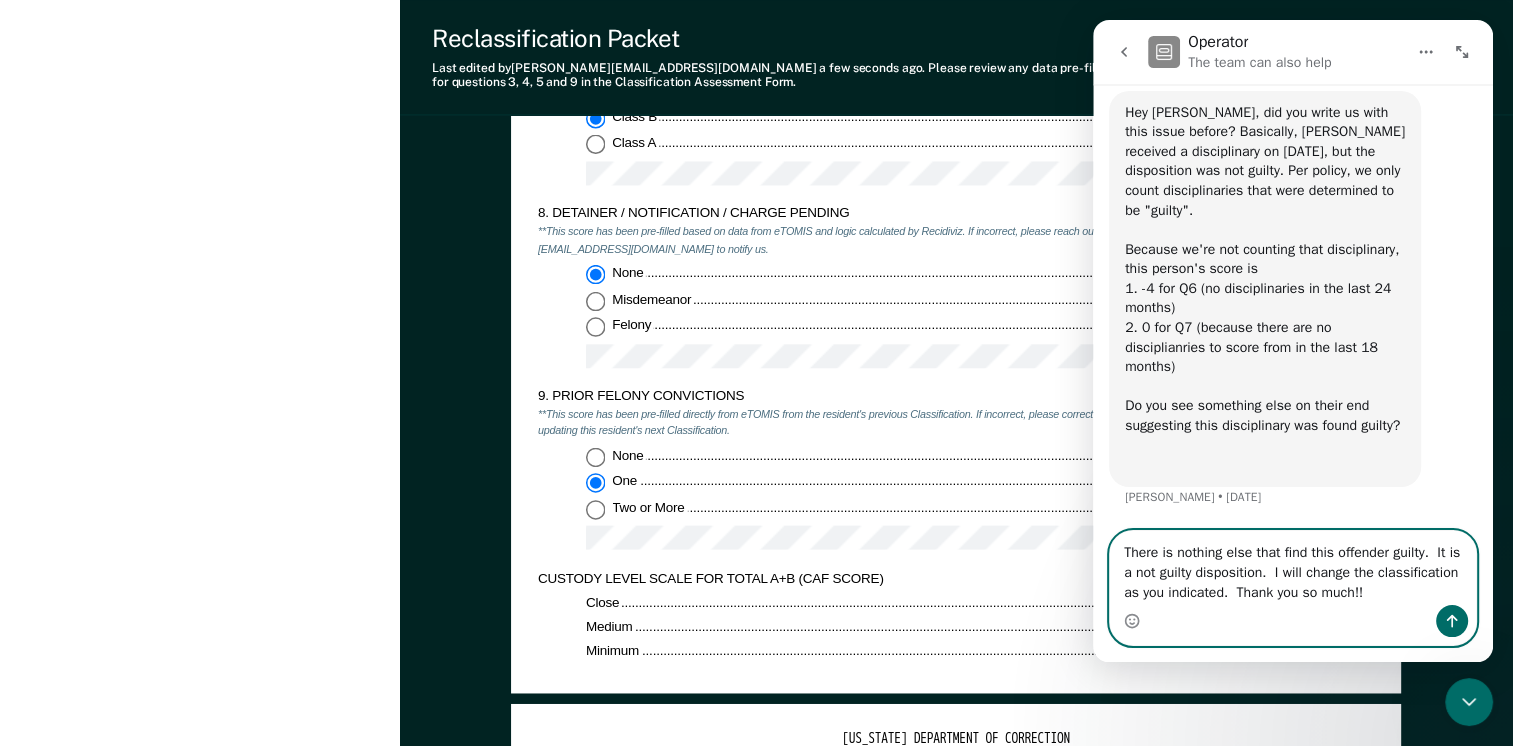 type 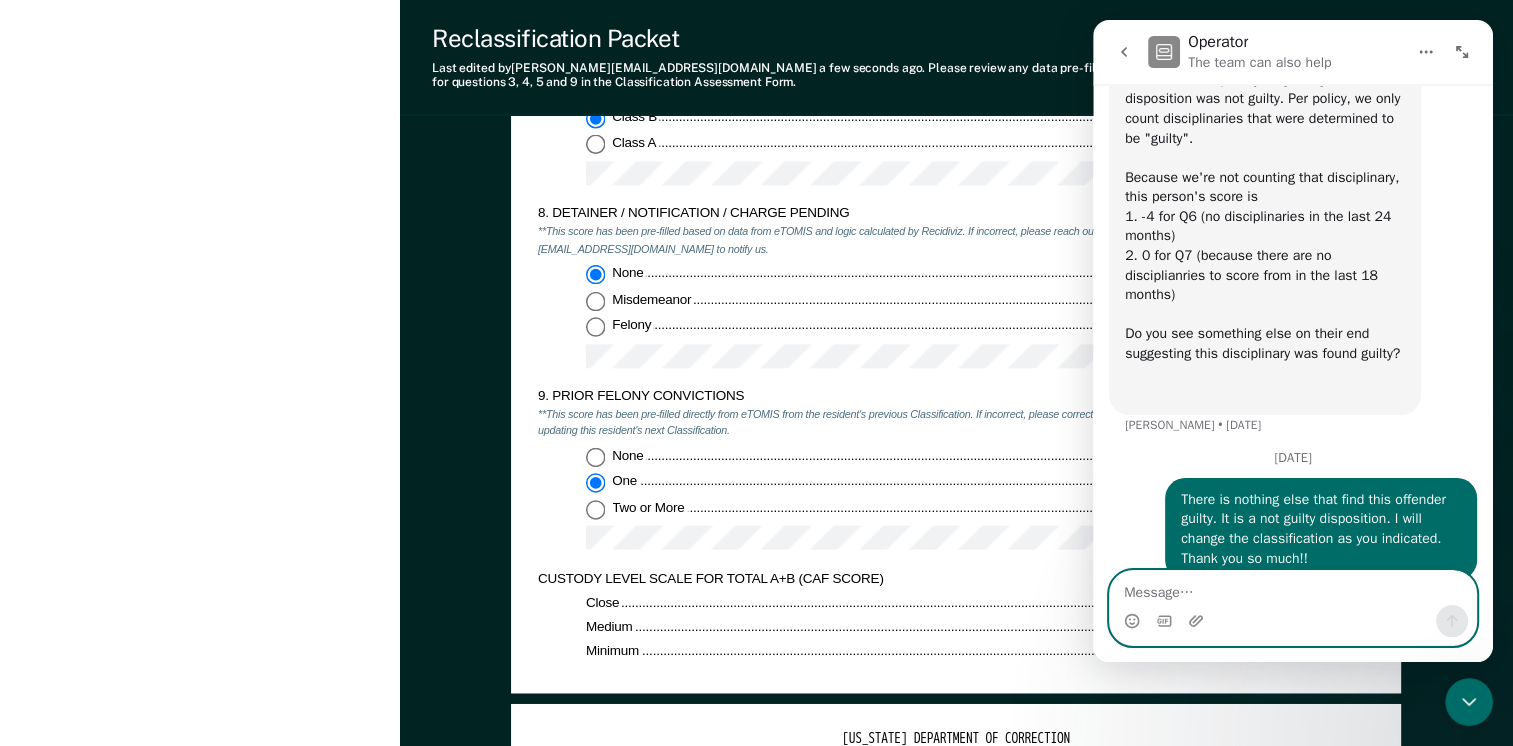 scroll, scrollTop: 556, scrollLeft: 0, axis: vertical 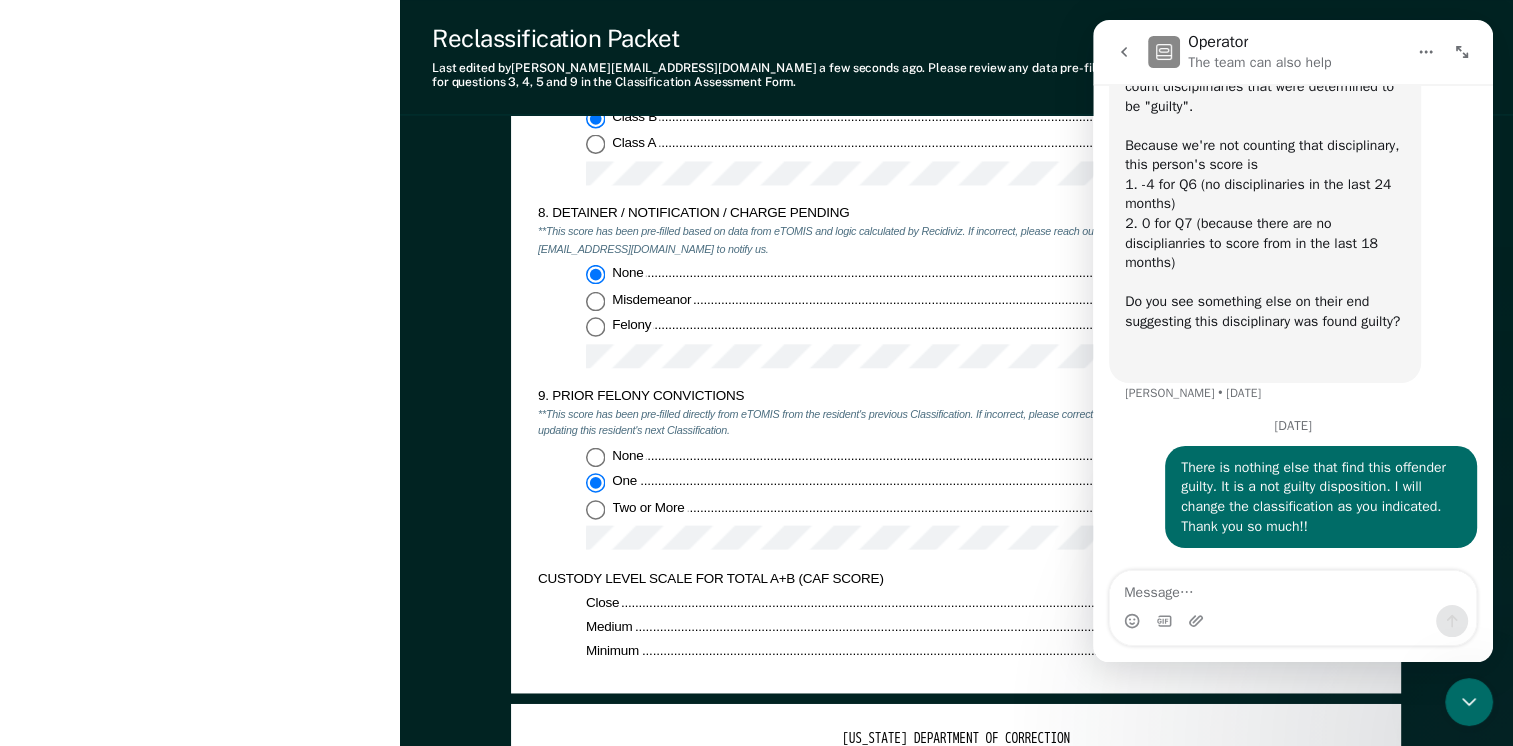 click on "CUSTODY LEVEL SCALE FOR TOTAL A+B (CAF SCORE)" at bounding box center (861, 578) 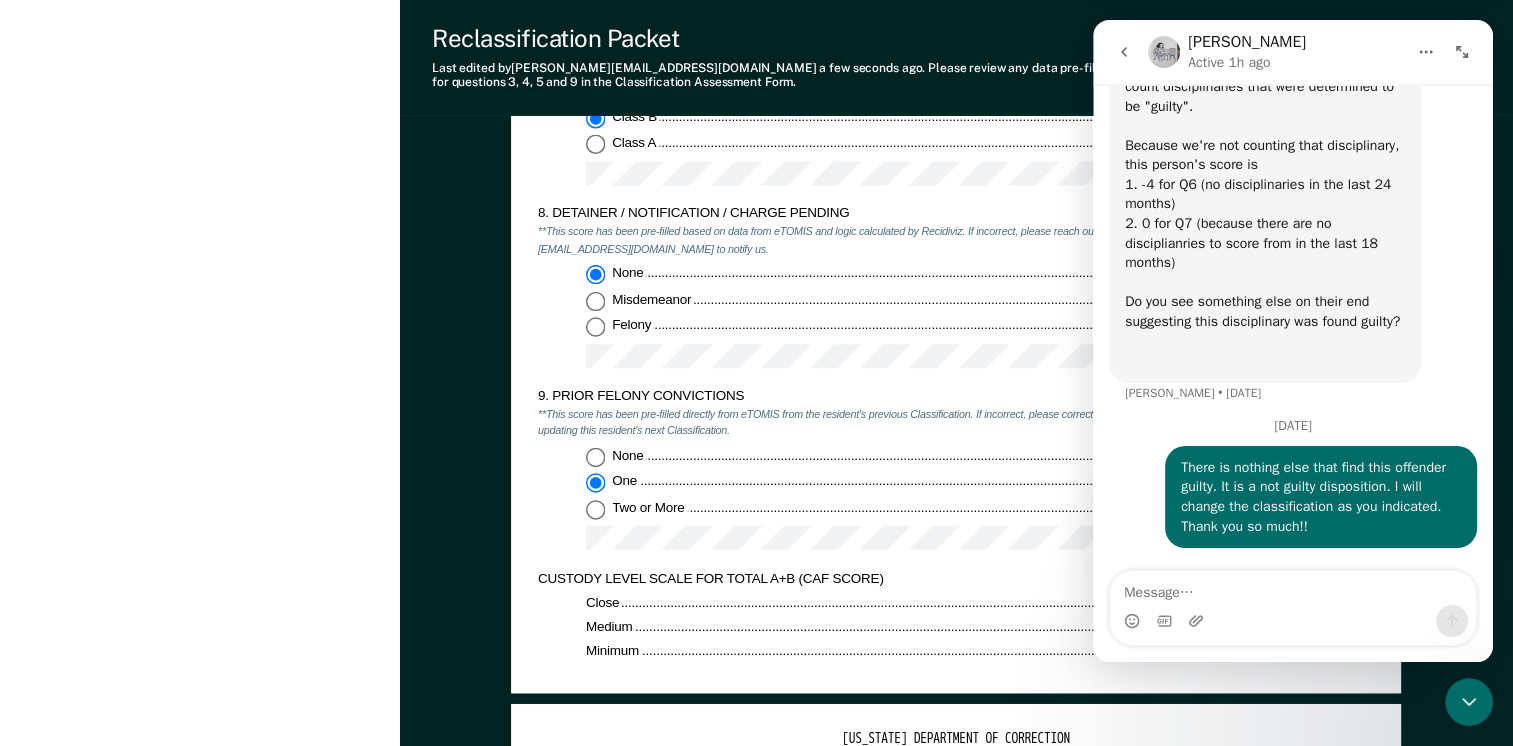 click at bounding box center [1469, 702] 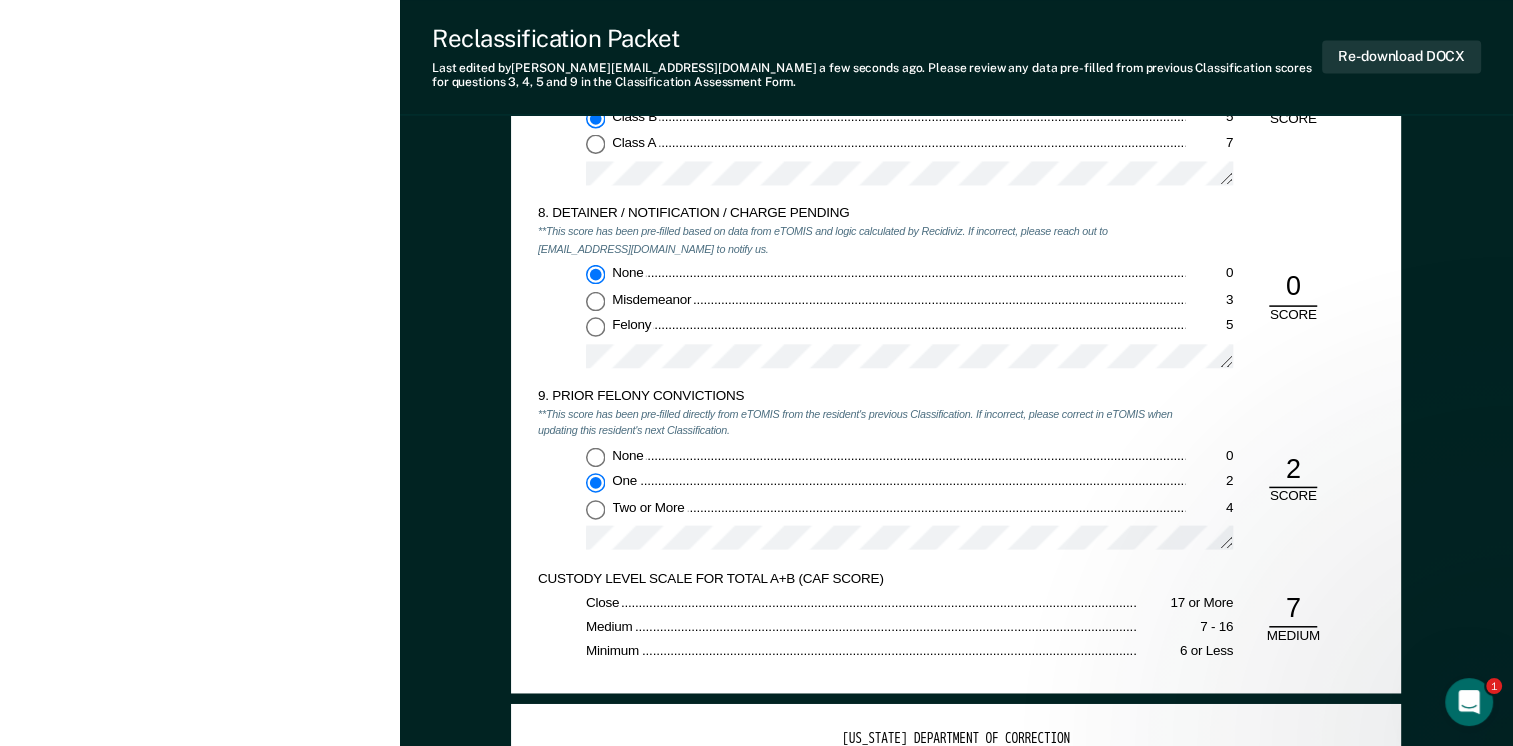 scroll, scrollTop: 0, scrollLeft: 0, axis: both 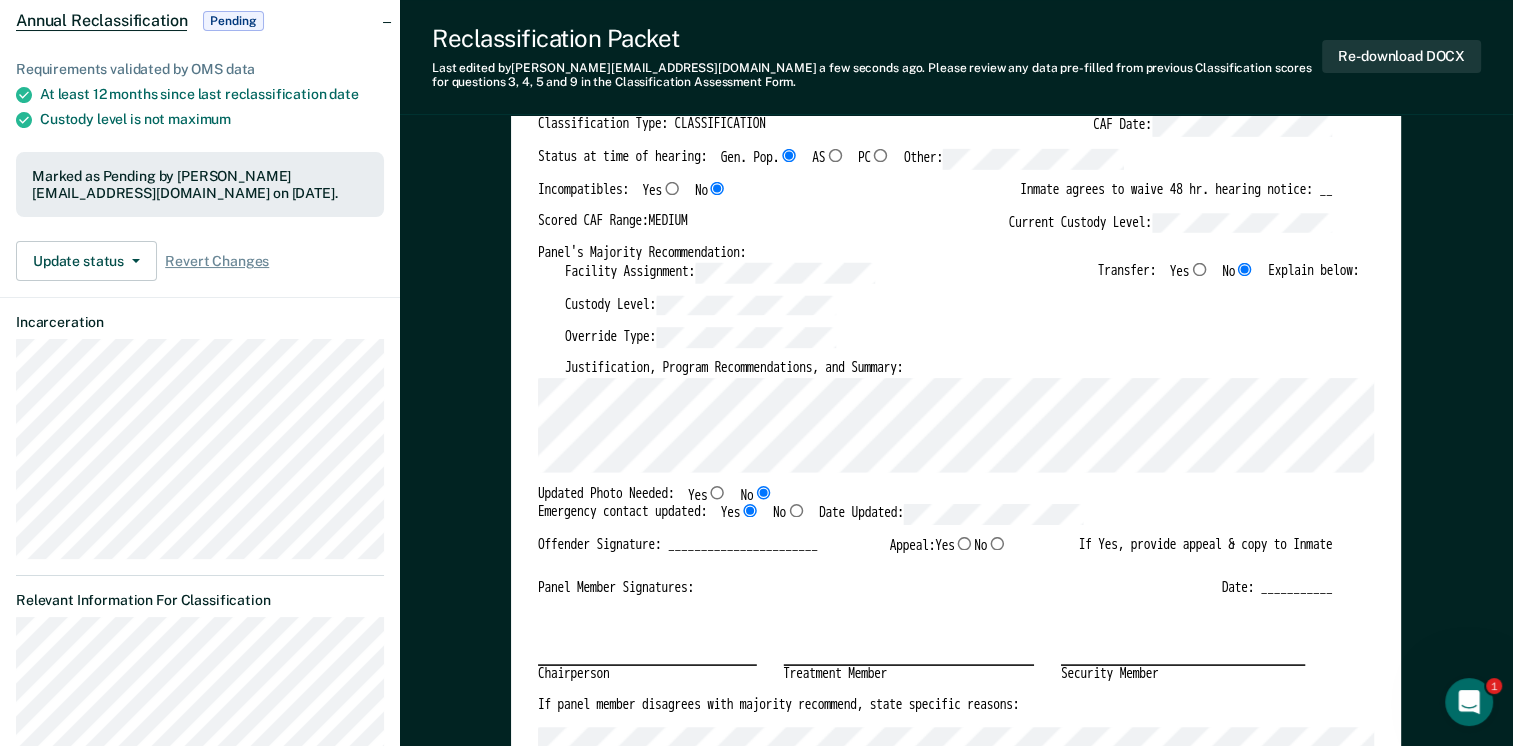 click on "Chairperson Treatment Member Security Member" at bounding box center [935, 647] 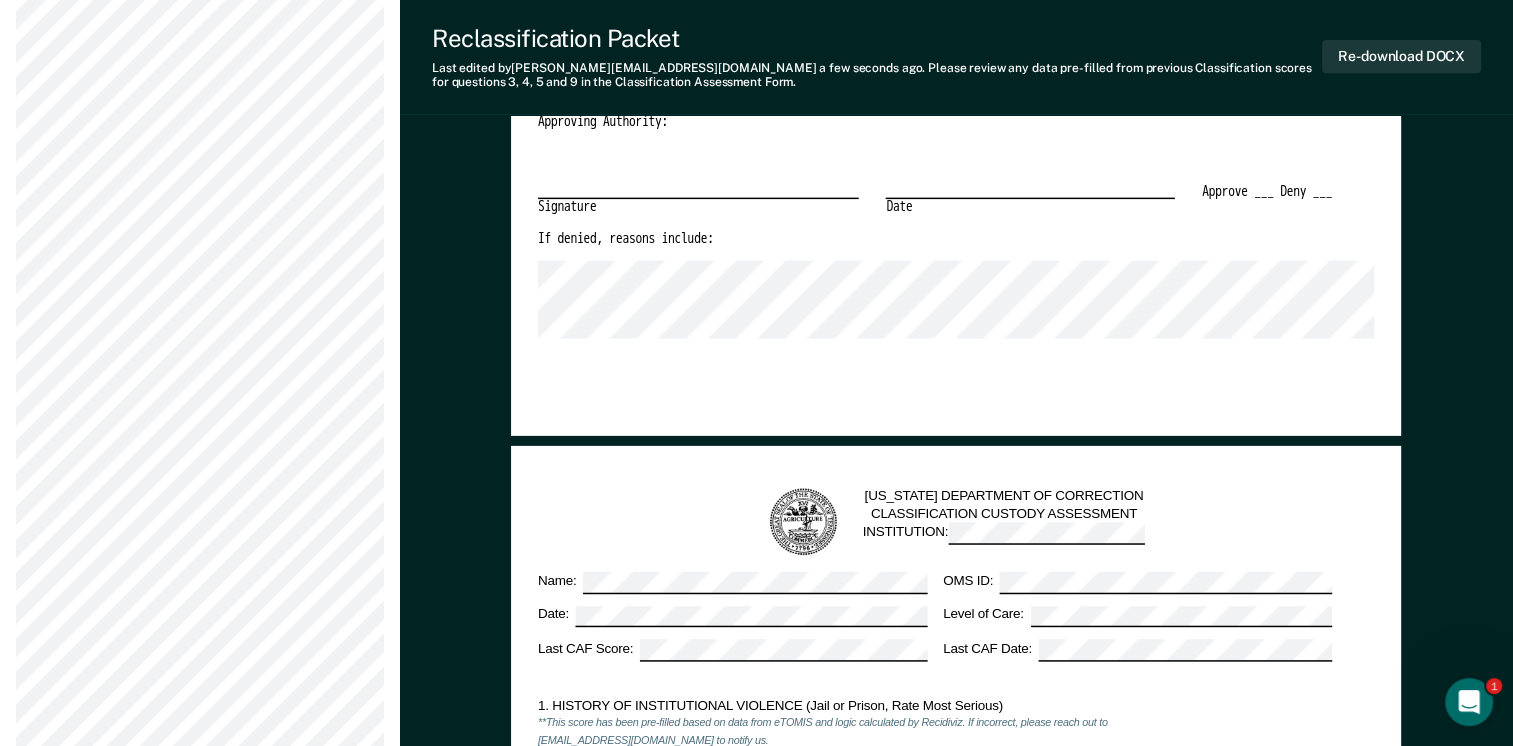 scroll, scrollTop: 900, scrollLeft: 0, axis: vertical 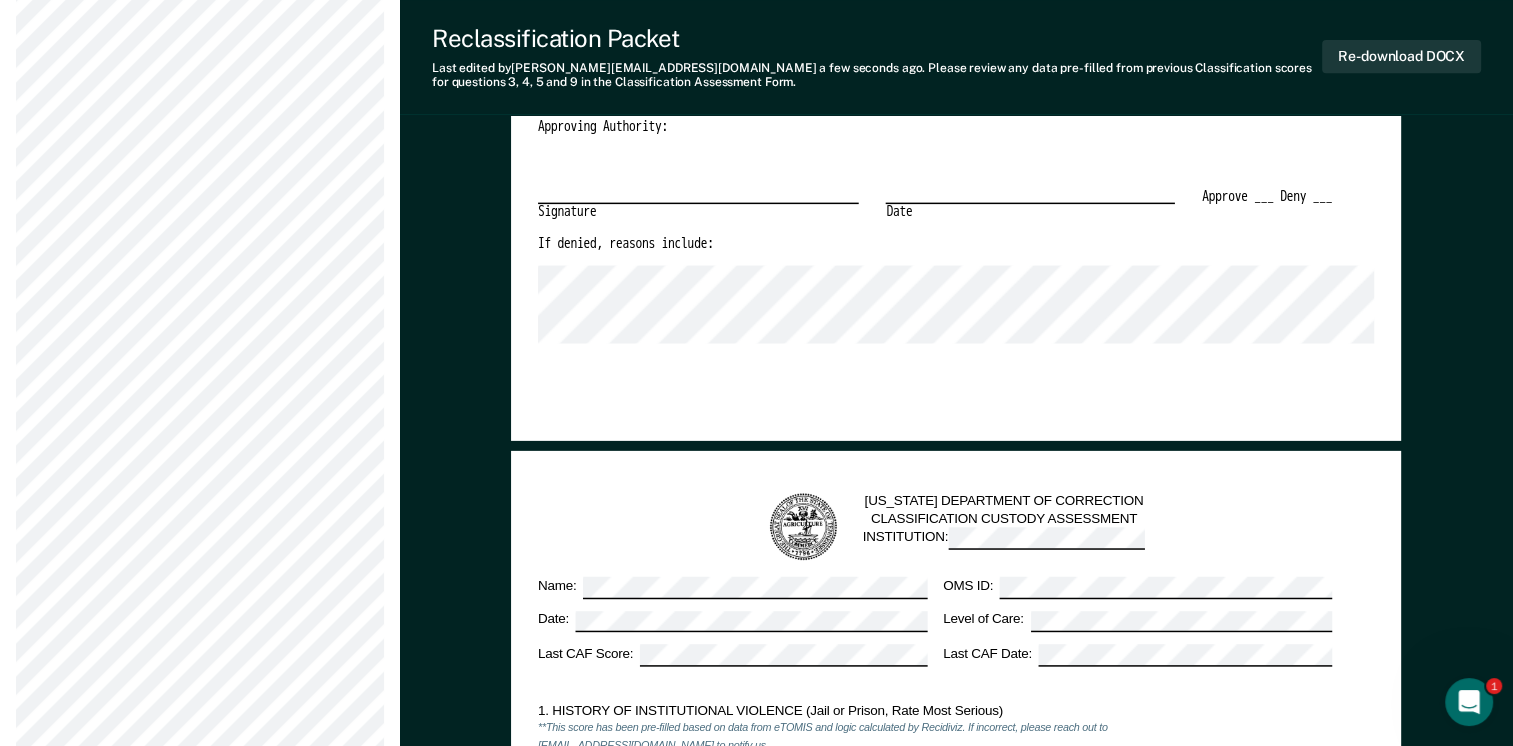 click on "[US_STATE] DEPARTMENT OF CORRECTION  CLASSIFICATION CUSTODY ASSESSMENT  INSTITUTION:" at bounding box center [956, 527] 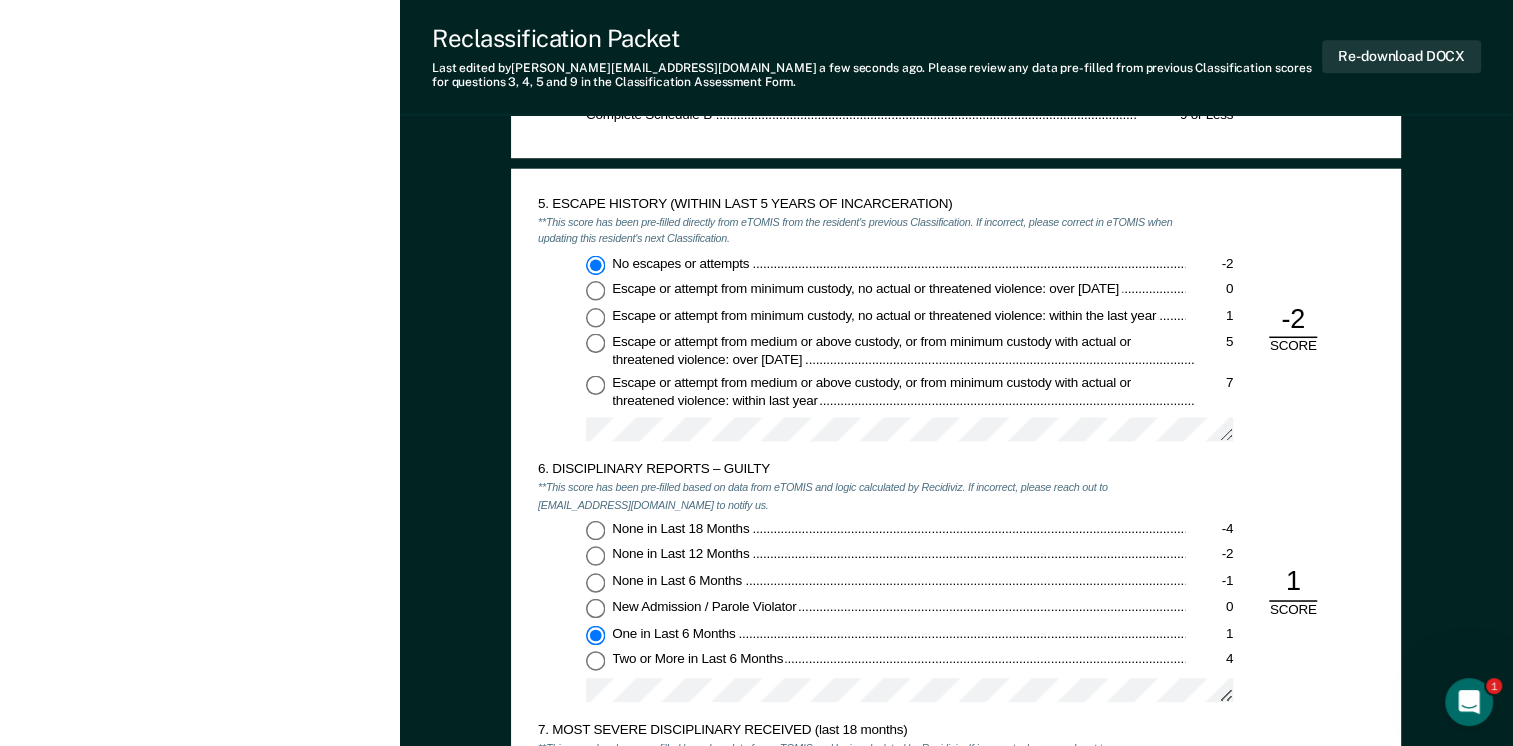 scroll, scrollTop: 2400, scrollLeft: 0, axis: vertical 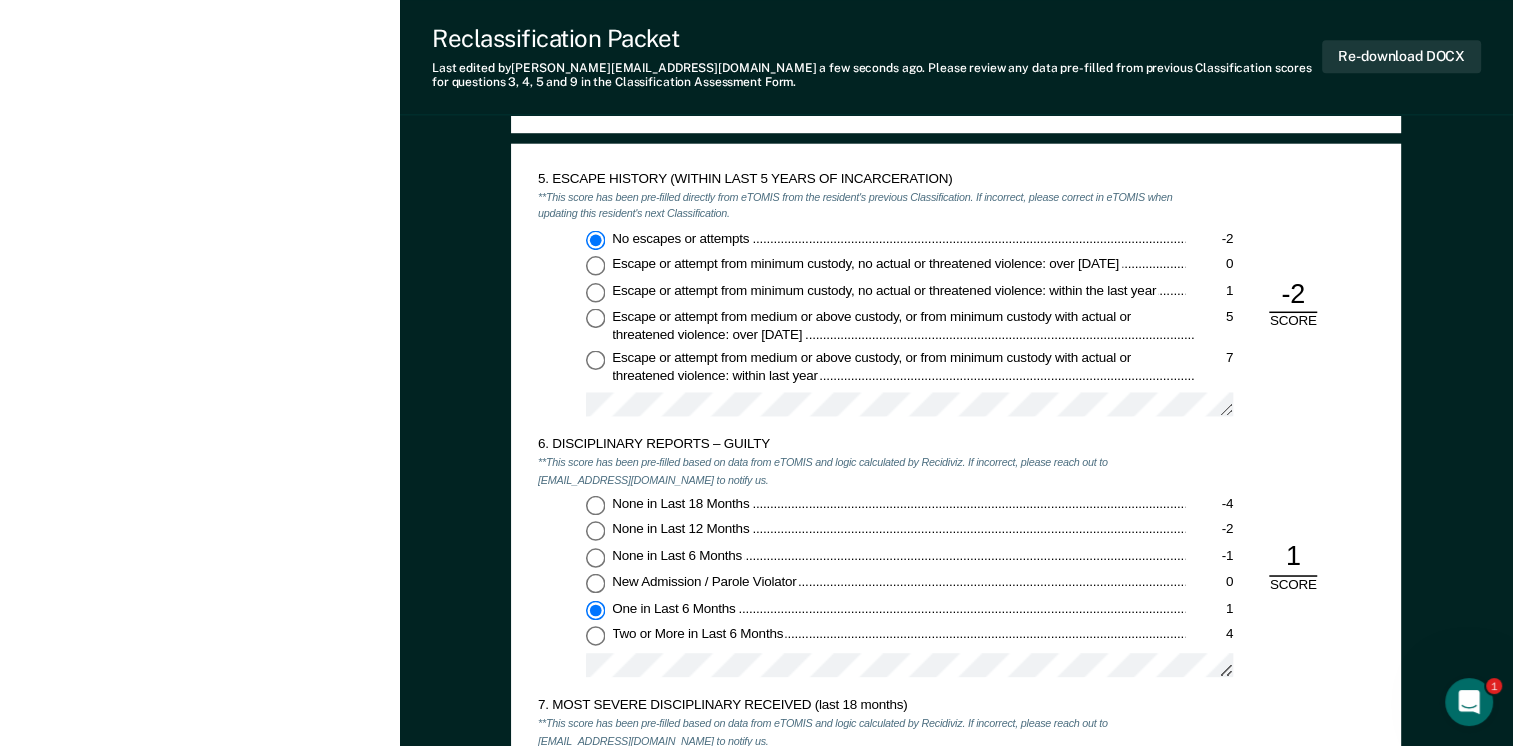 click on "None in Last 18 Months -4" at bounding box center [595, 504] 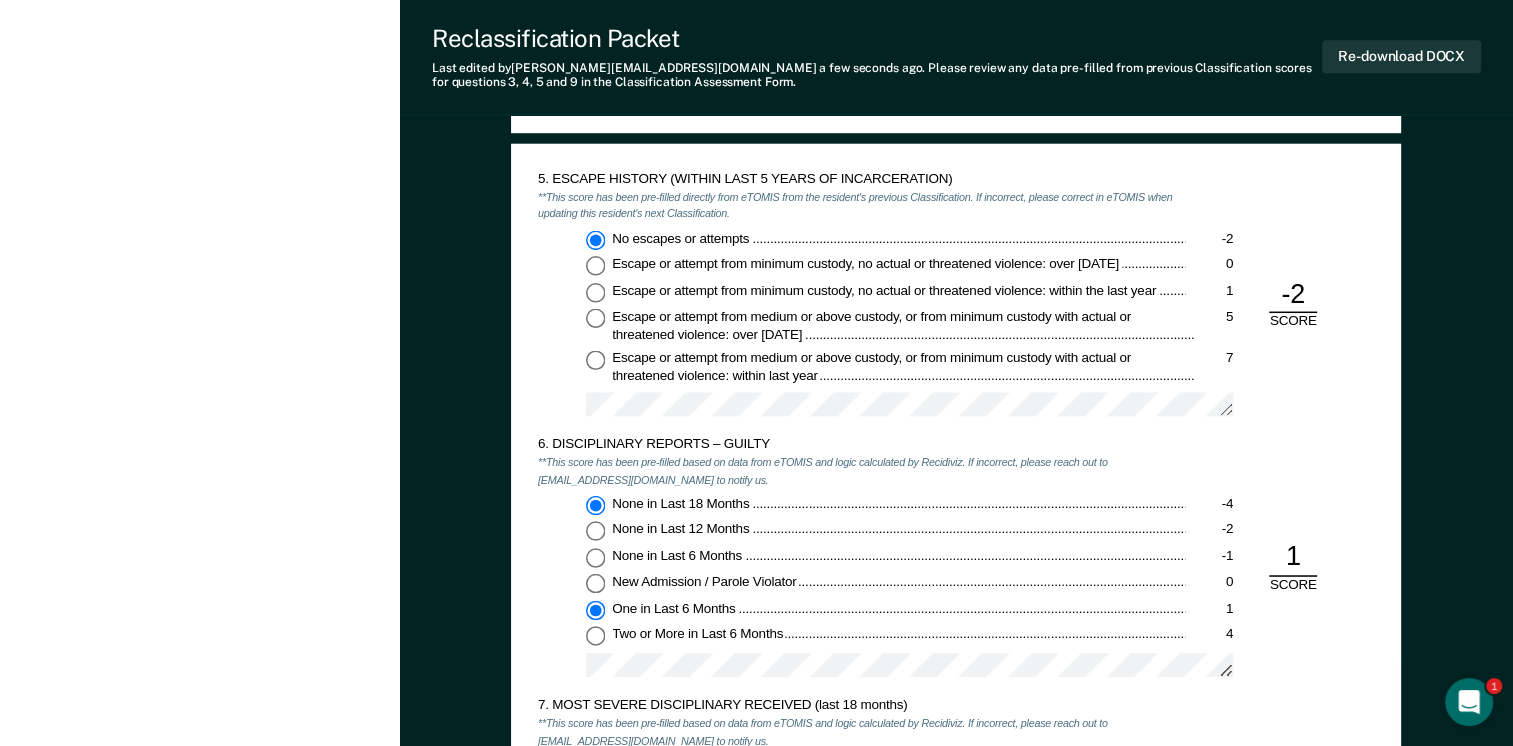 type on "x" 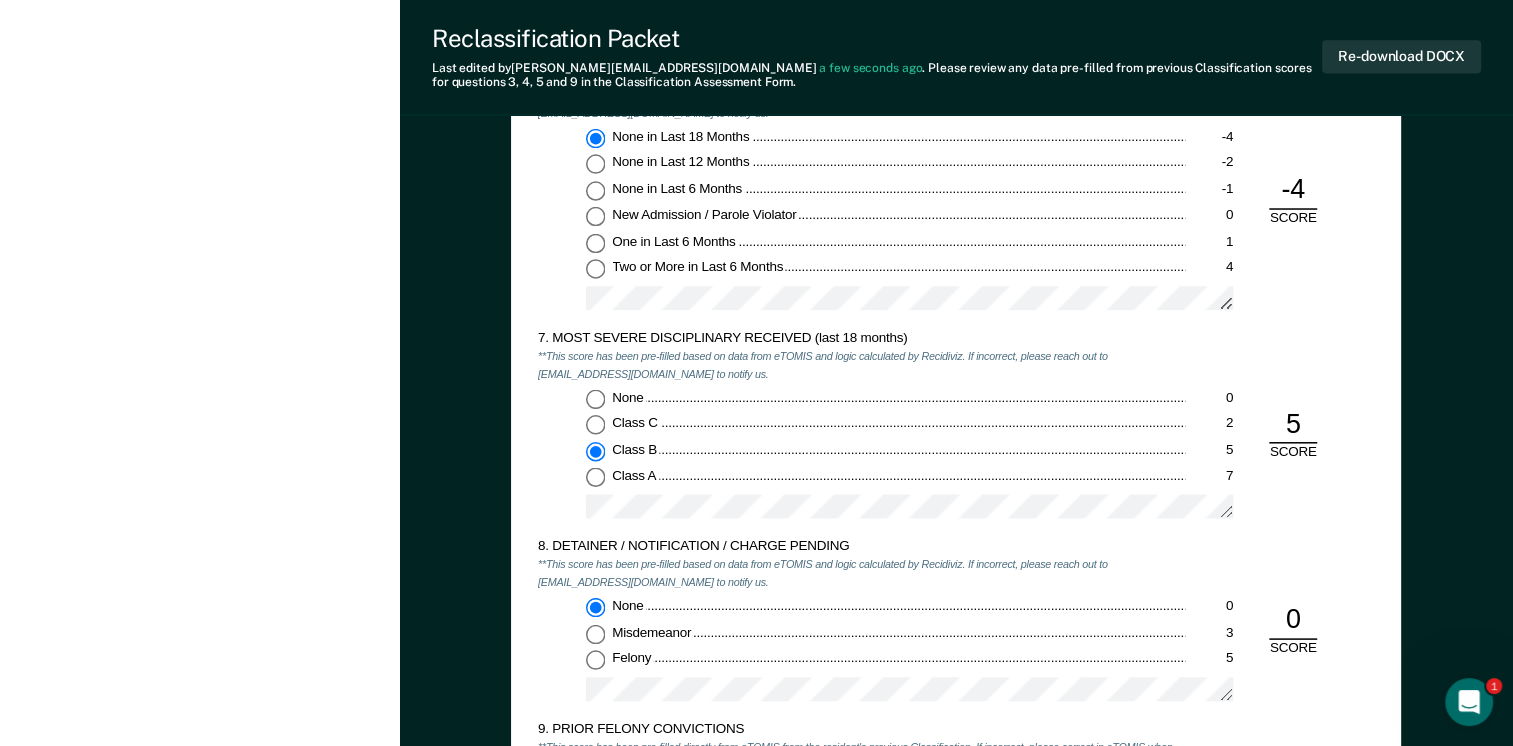 scroll, scrollTop: 2800, scrollLeft: 0, axis: vertical 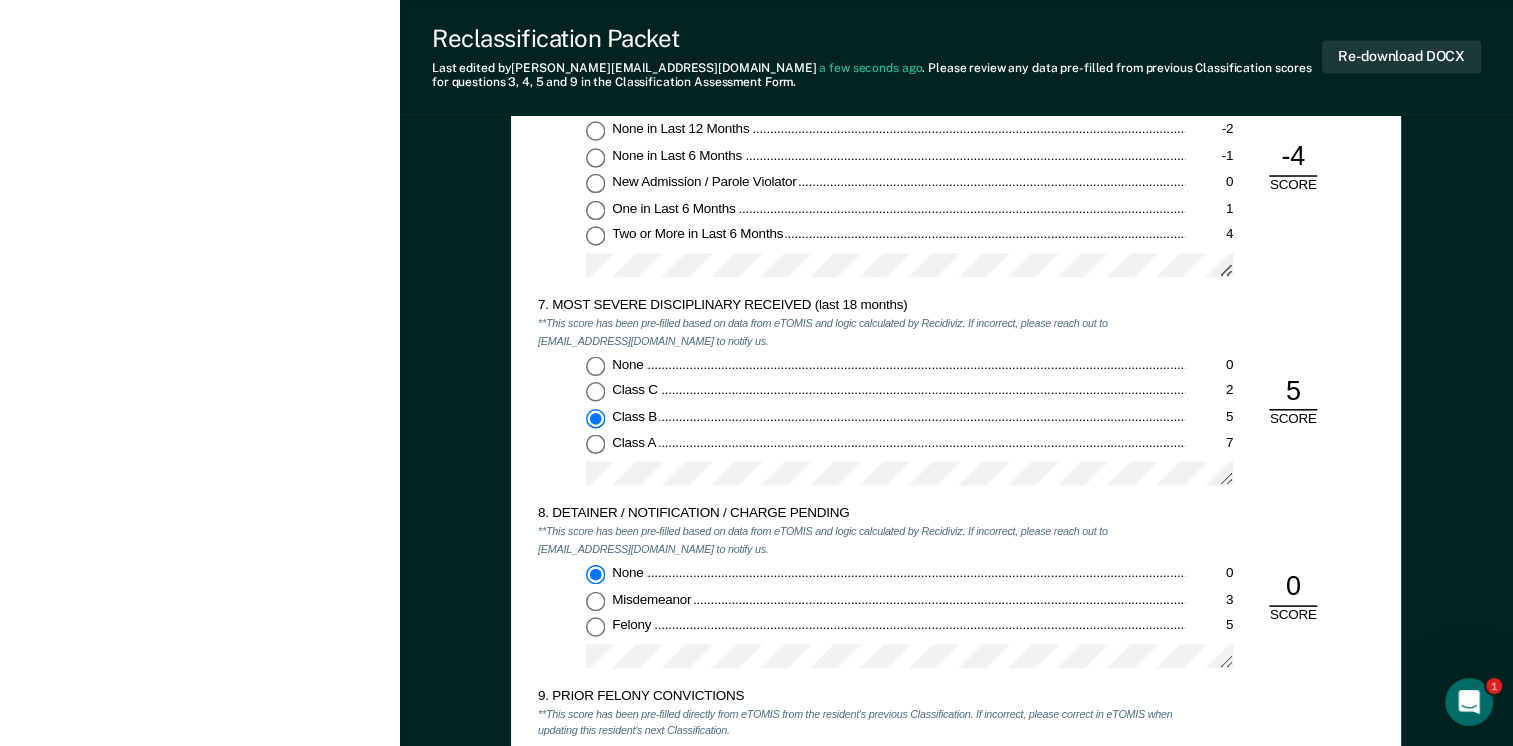 click on "None 0" at bounding box center [595, 365] 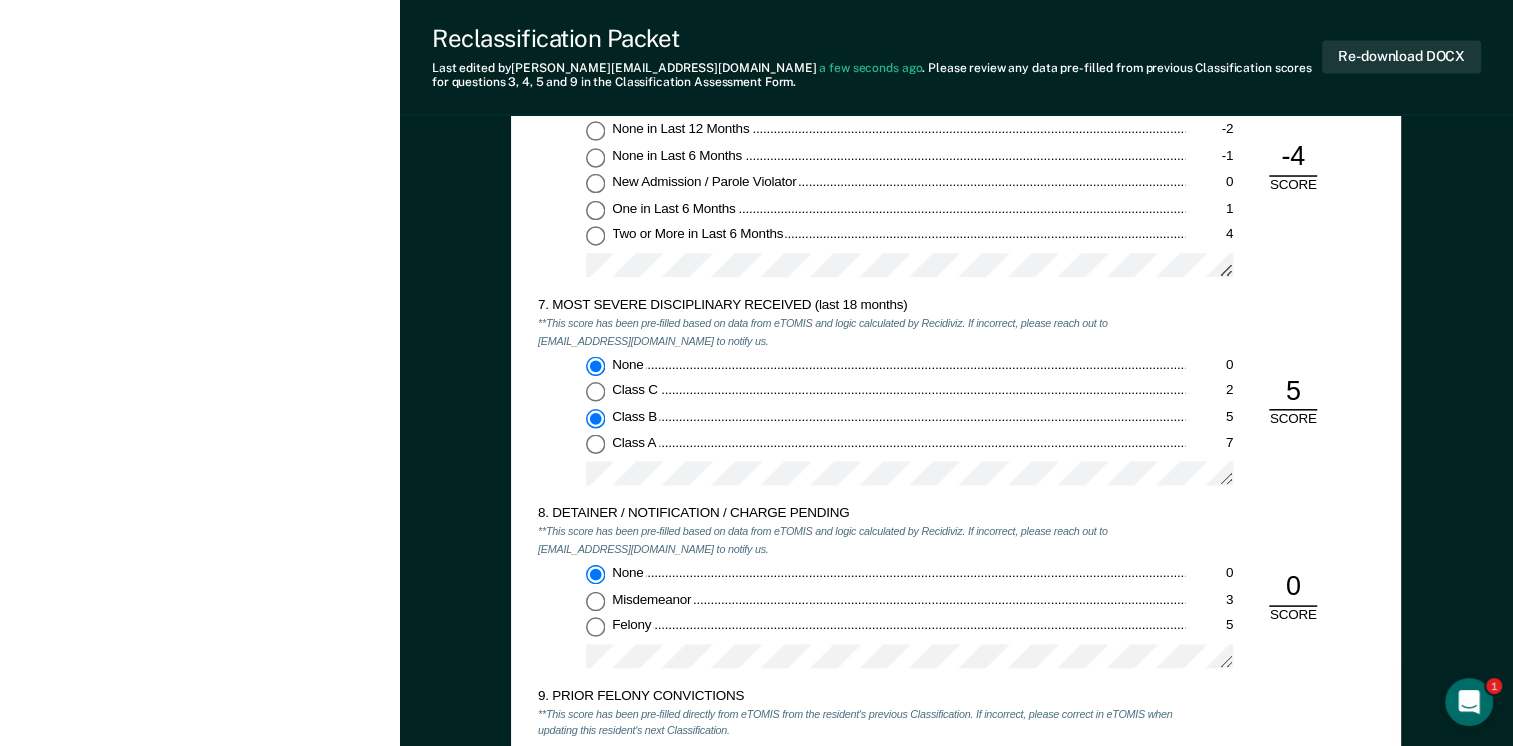 type on "x" 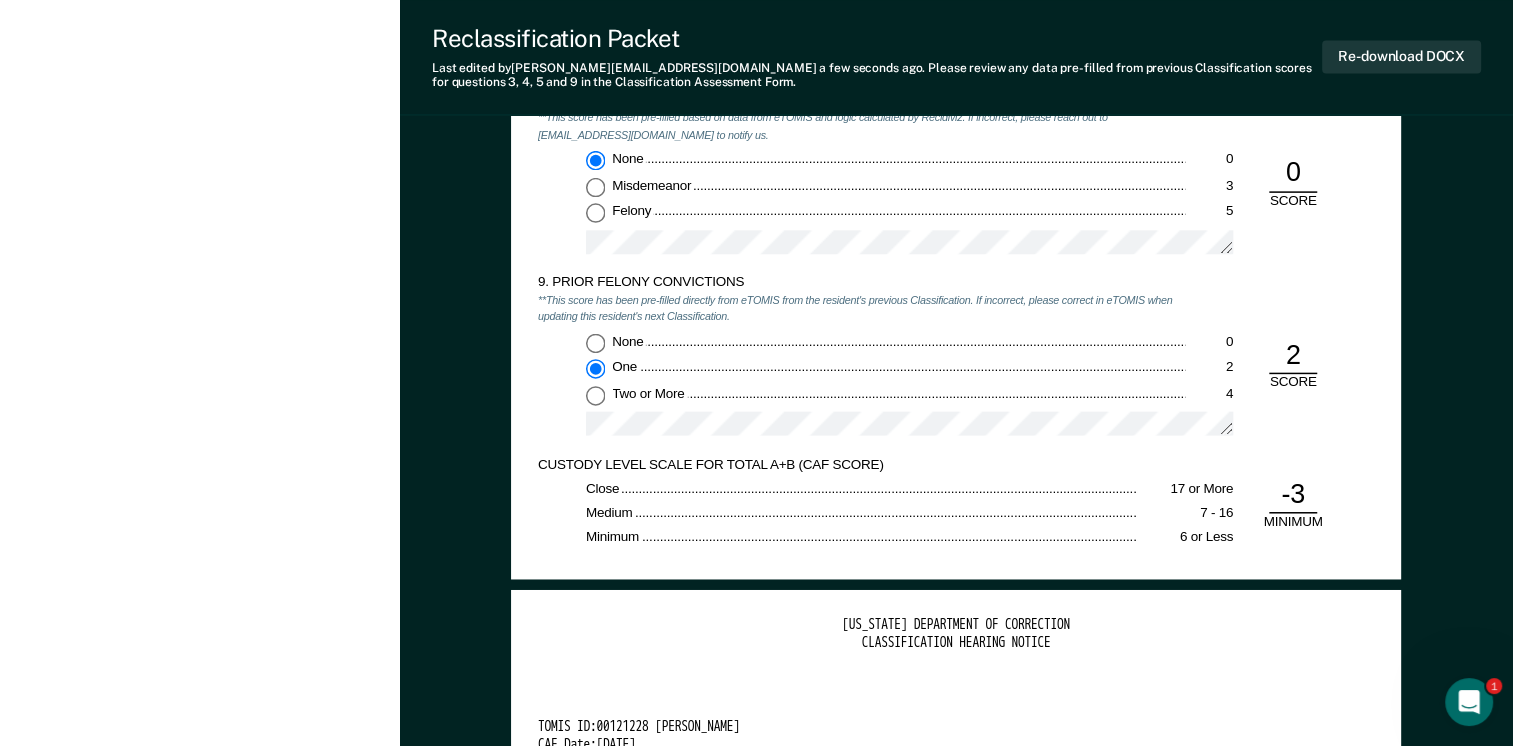 scroll, scrollTop: 3300, scrollLeft: 0, axis: vertical 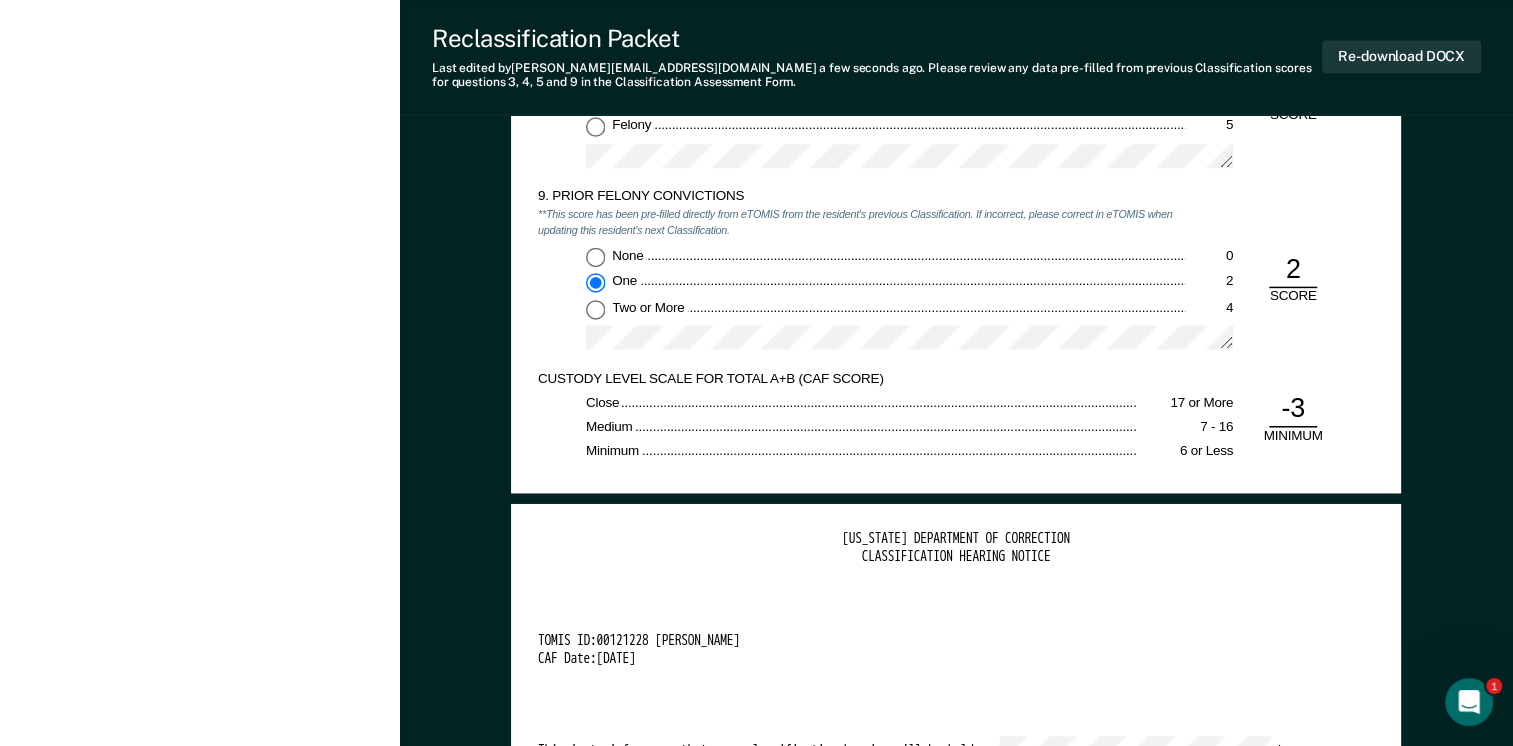 click on "TOMIS ID:  00121228   [PERSON_NAME]" at bounding box center (935, 642) 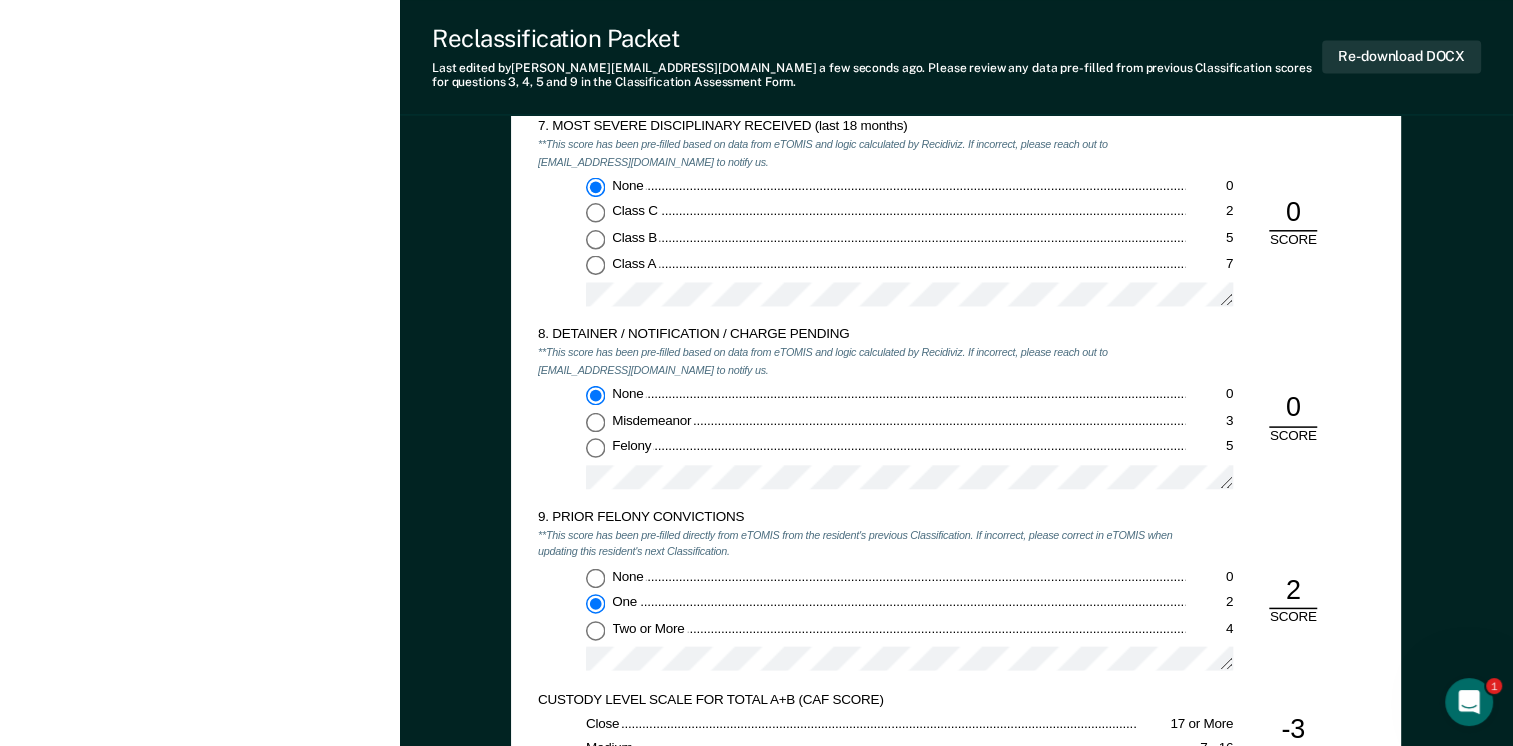 scroll, scrollTop: 3100, scrollLeft: 0, axis: vertical 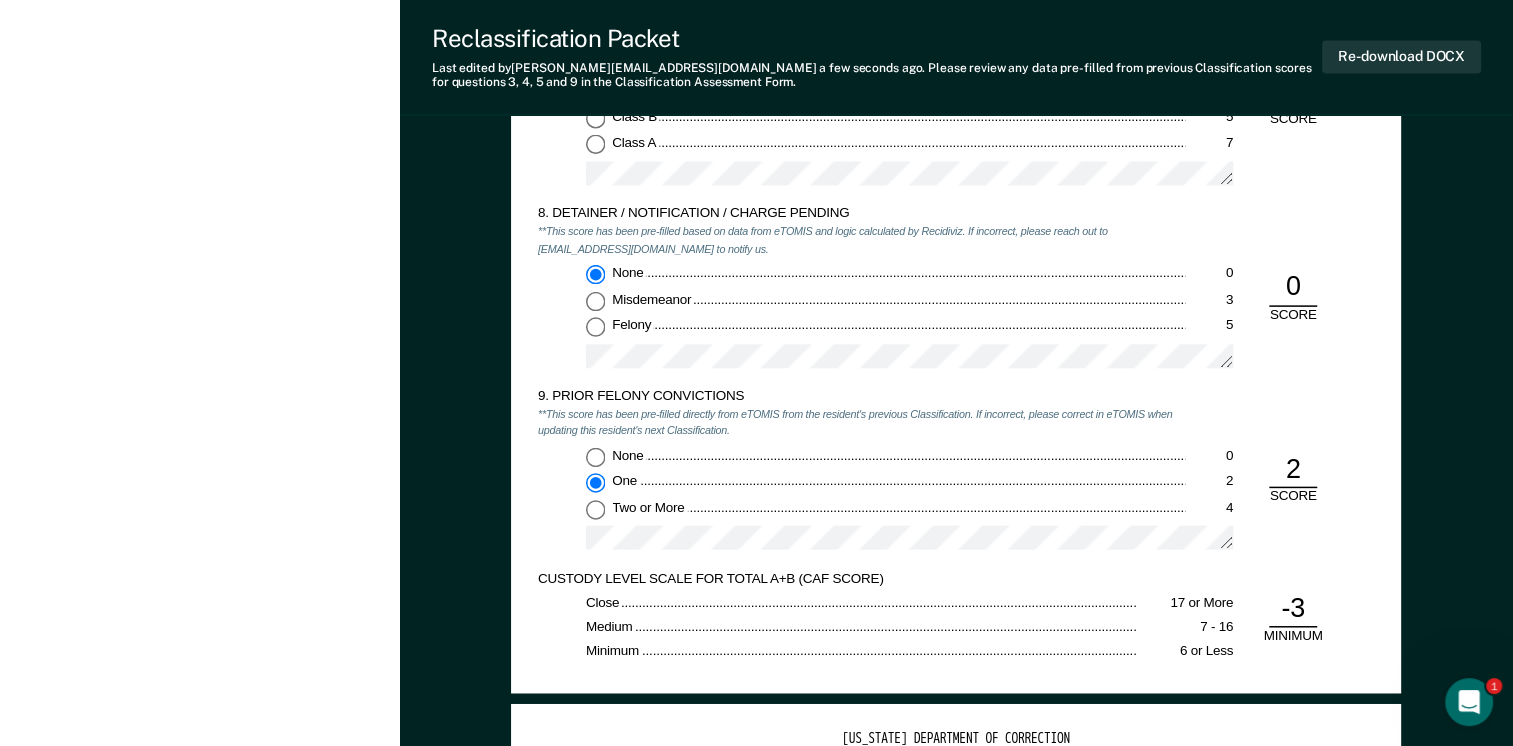 click on "Two or More 4" at bounding box center [595, 508] 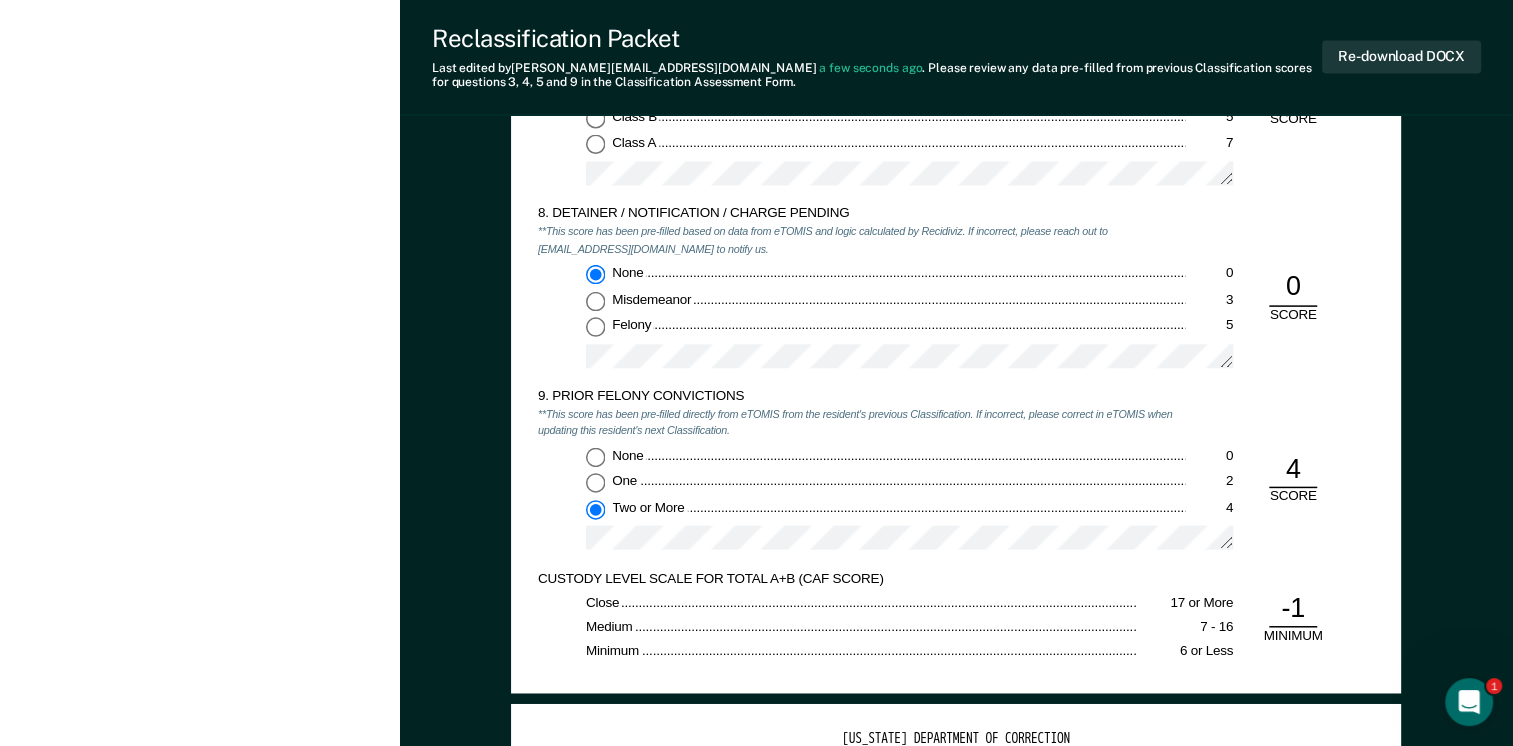 click on "Close" at bounding box center (861, 602) 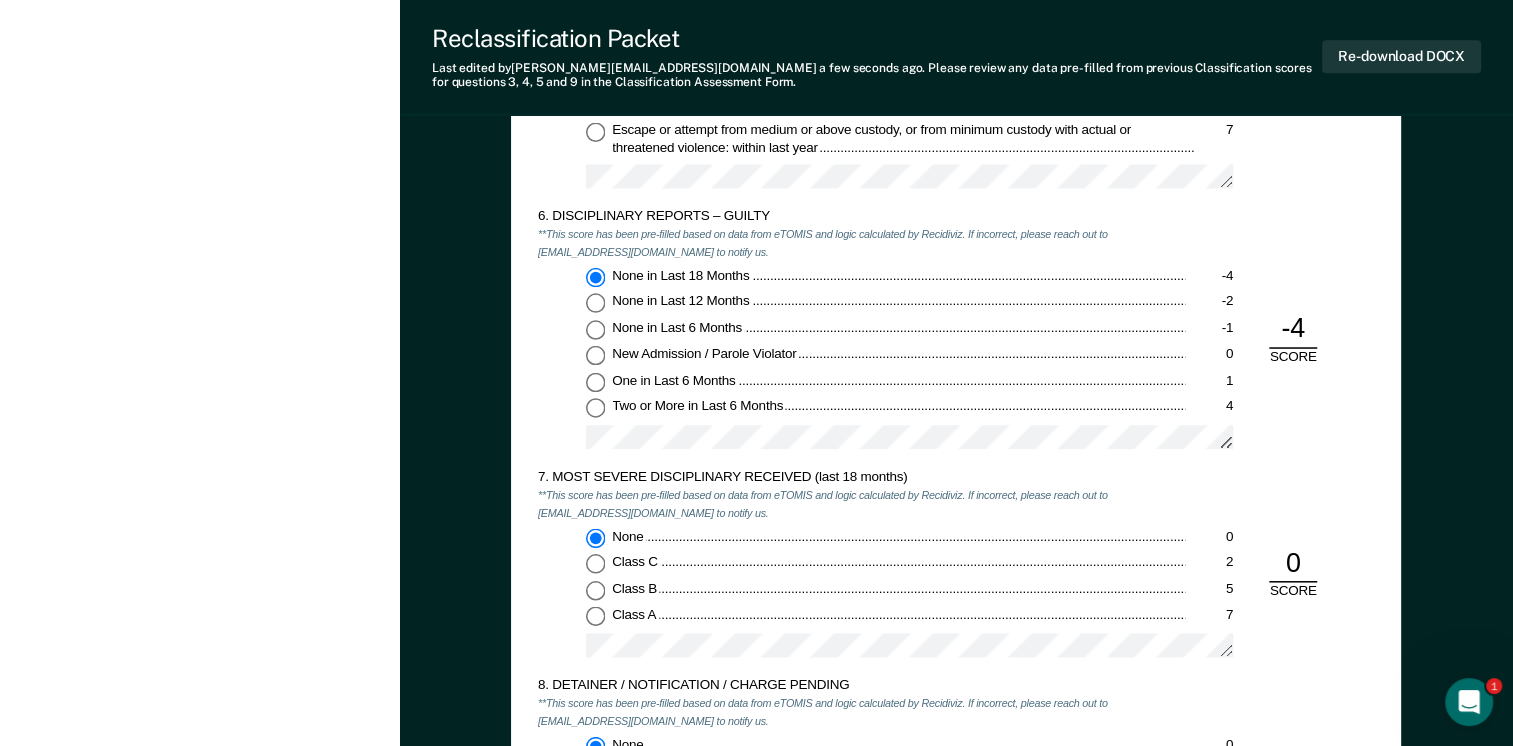scroll, scrollTop: 2600, scrollLeft: 0, axis: vertical 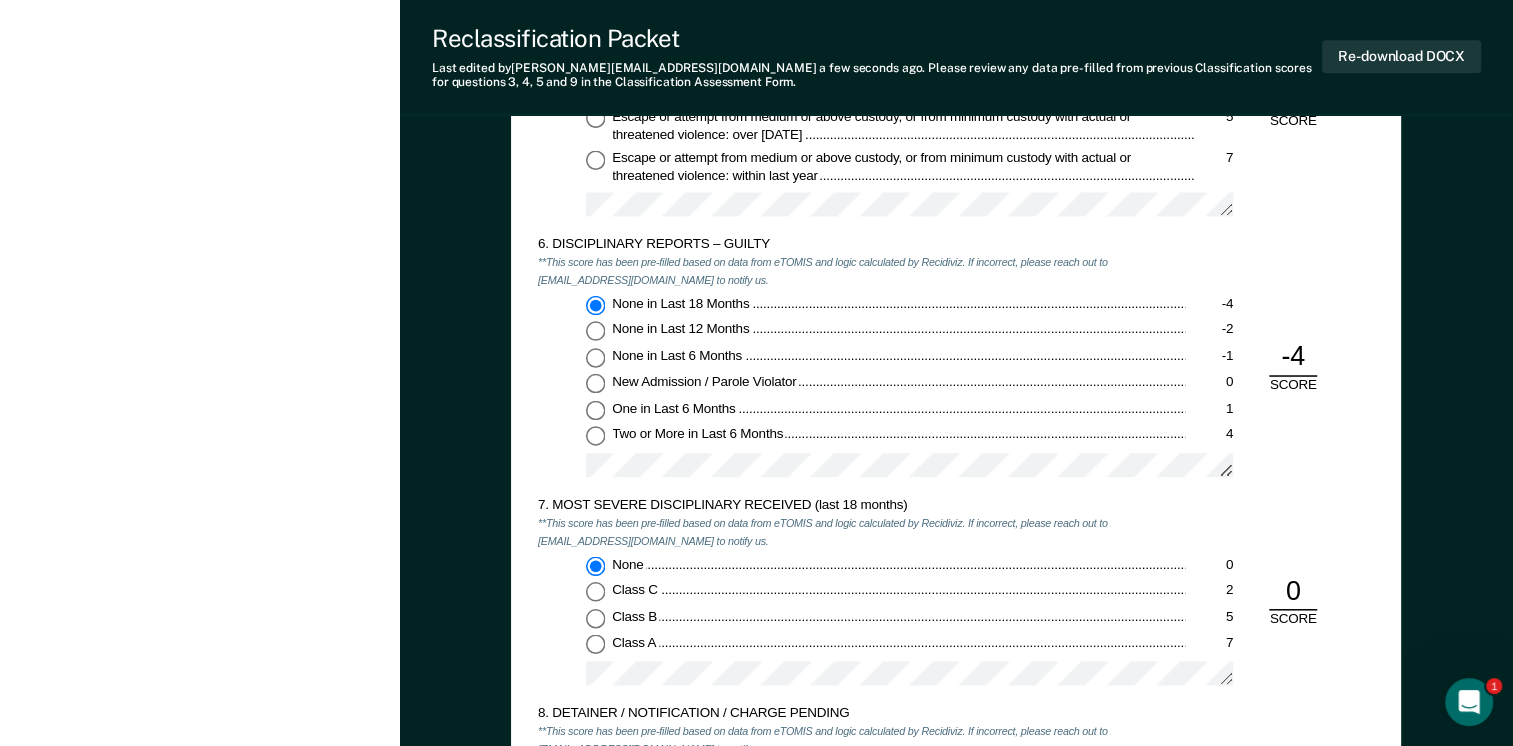 click on "None in Last 18 Months -4 None in Last 12 Months -2 None in Last 6 Months -1 New Admission / Parole Violator 0 One in Last 6 Months 1 Two or More in Last 6 Months 4" at bounding box center (861, 392) 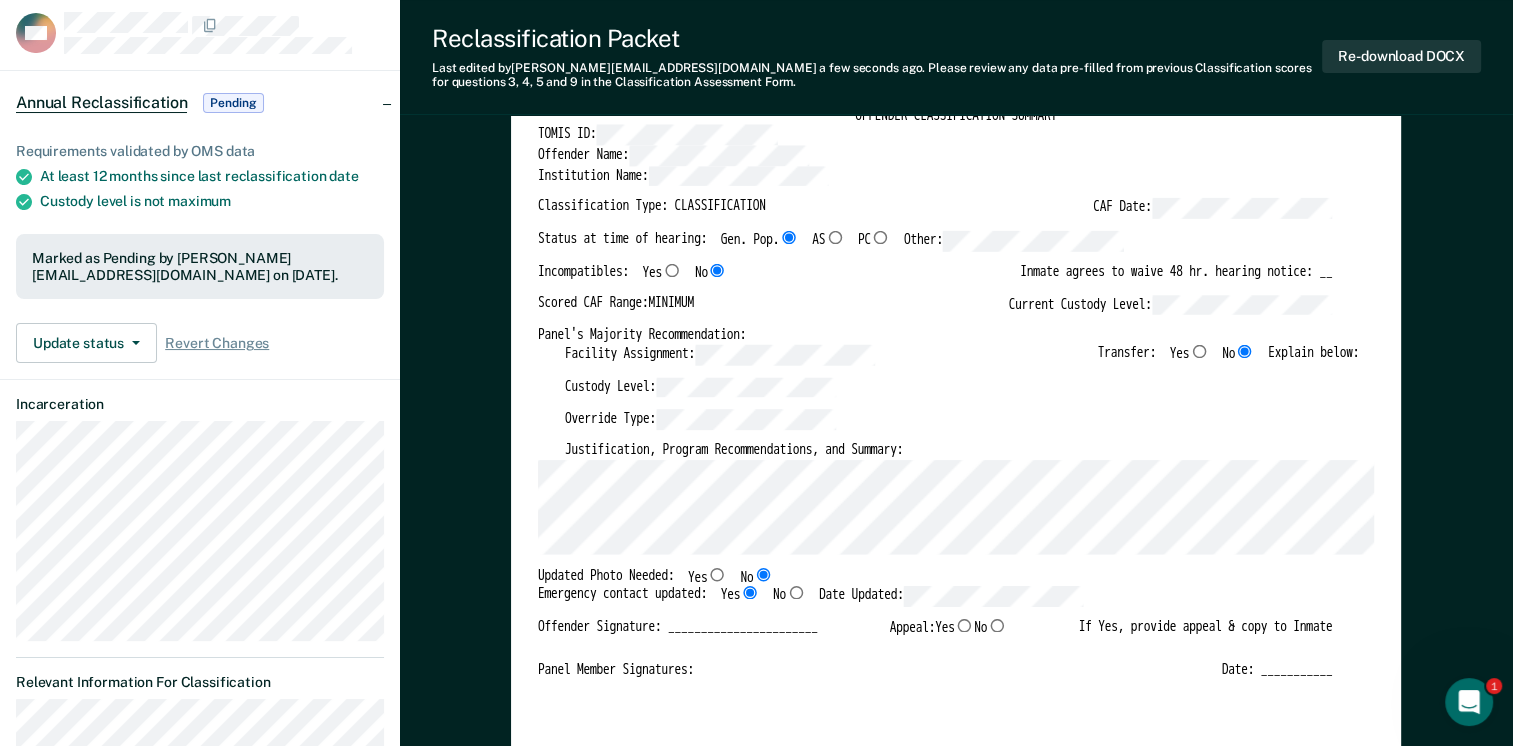 scroll, scrollTop: 300, scrollLeft: 0, axis: vertical 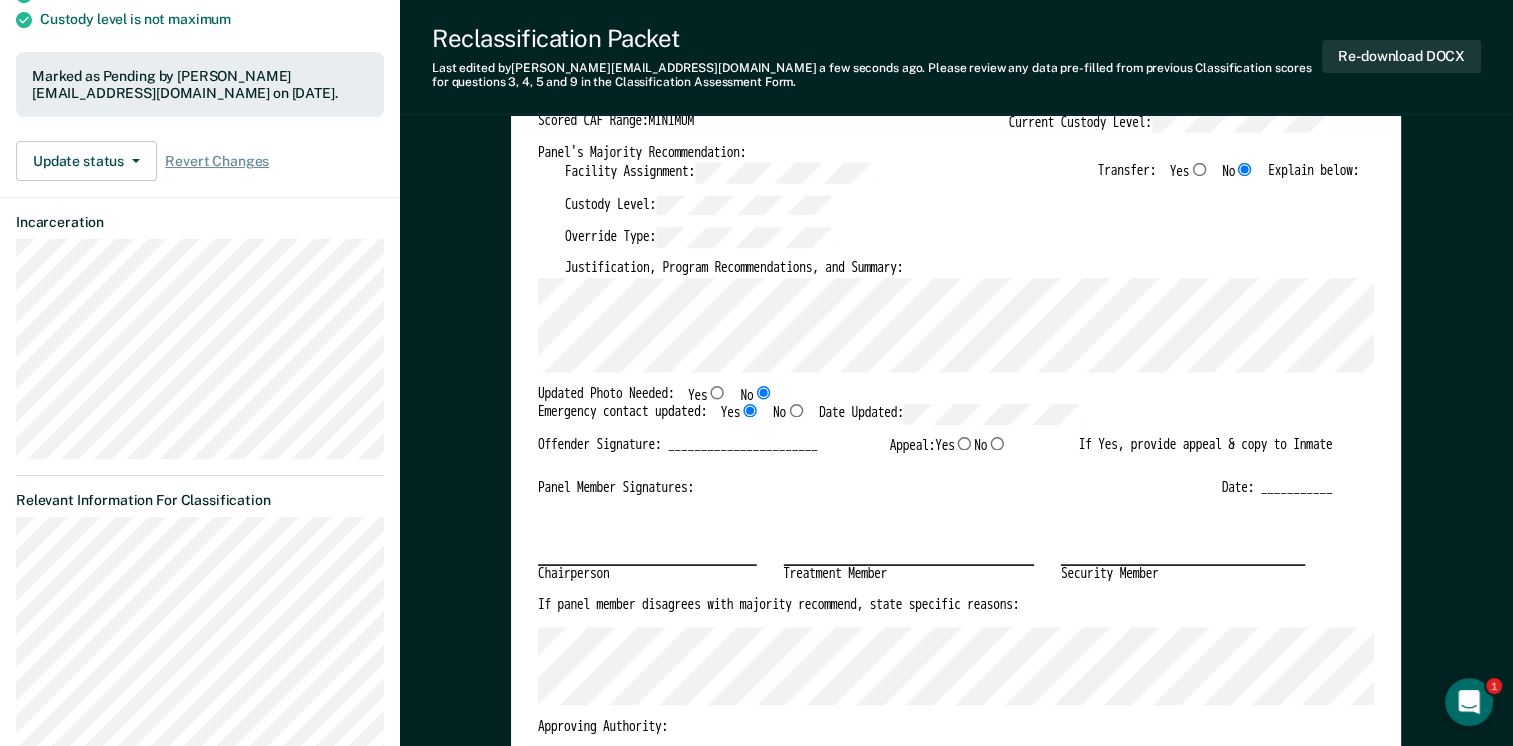click on "Date: ___________" at bounding box center [1277, 488] 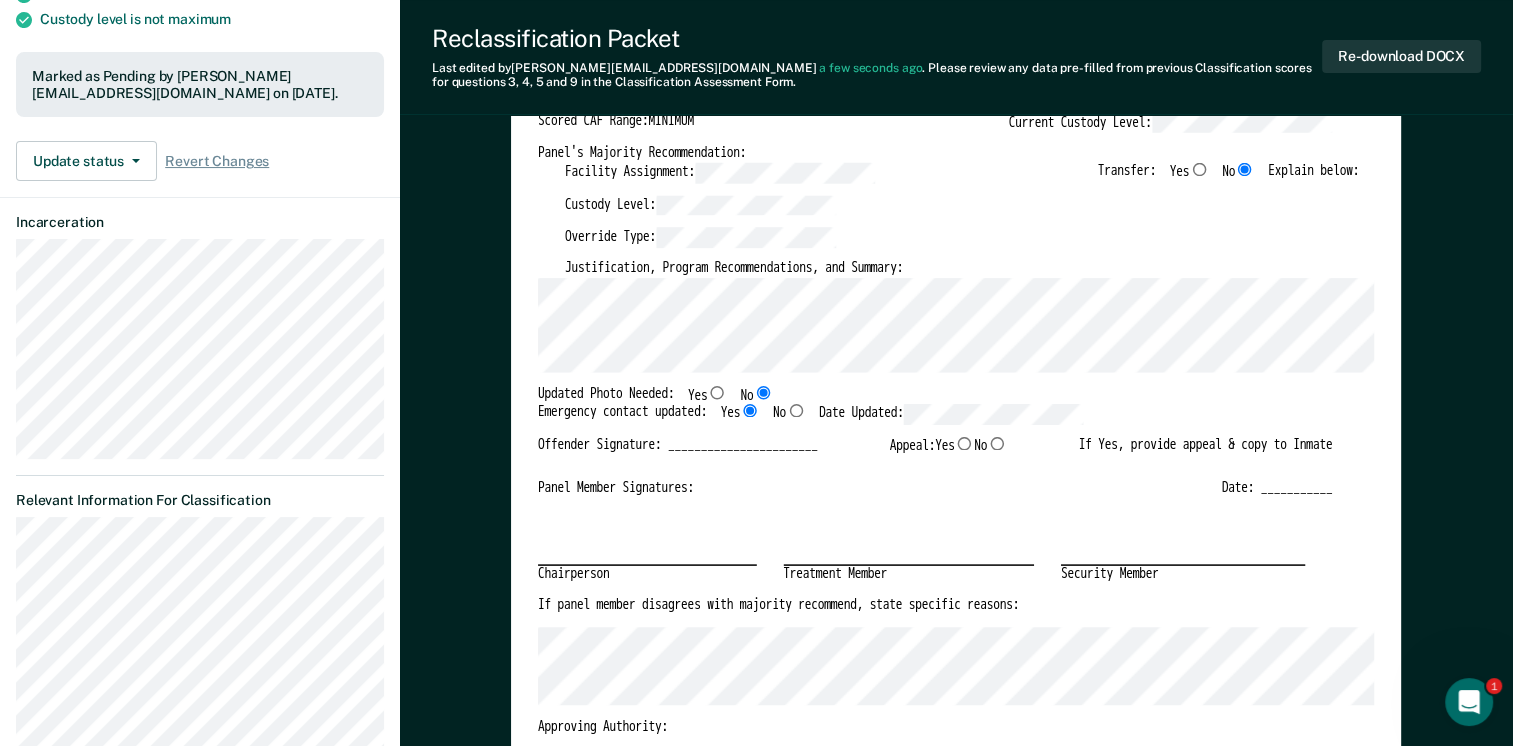 click on "Date: ___________" at bounding box center (1277, 488) 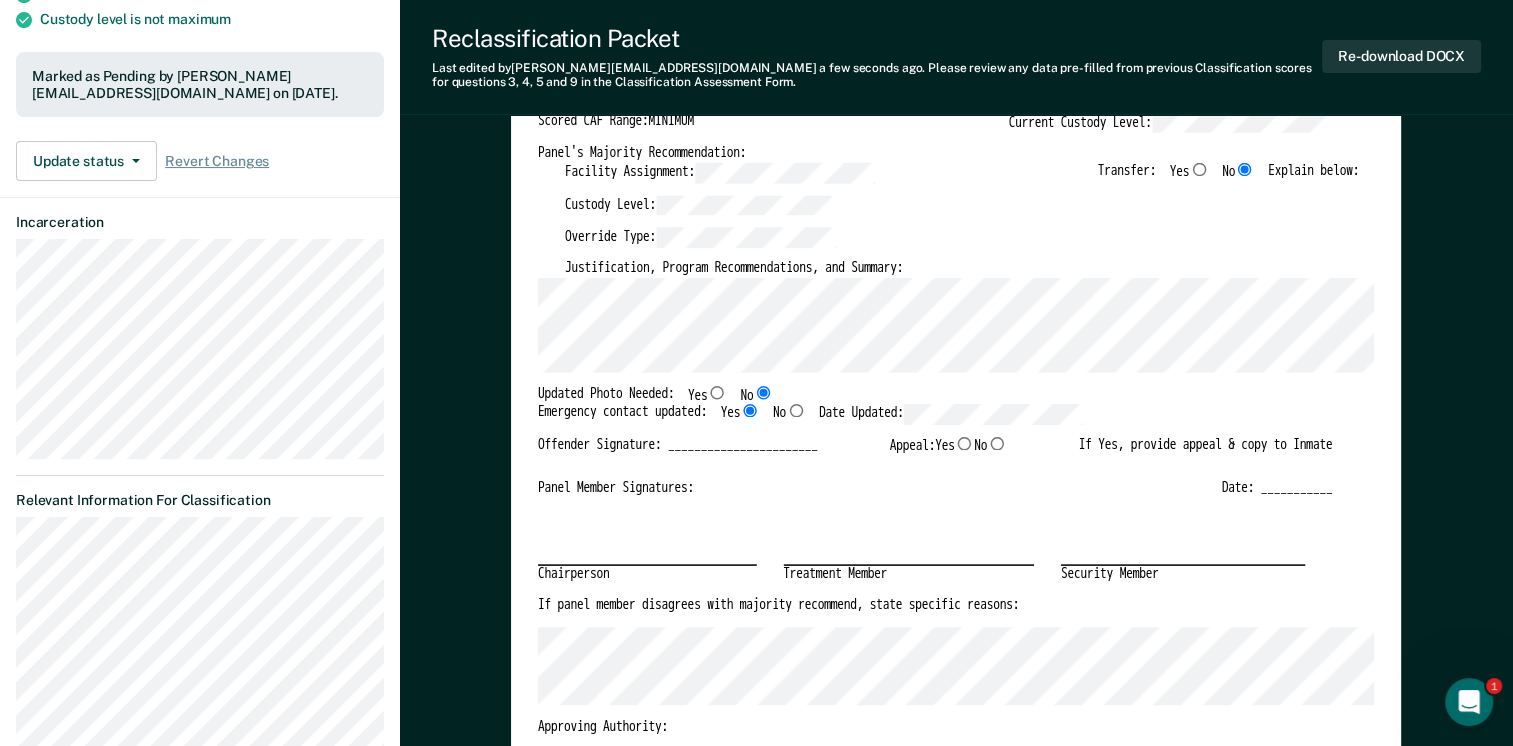 click on "Date: ___________" at bounding box center (1277, 488) 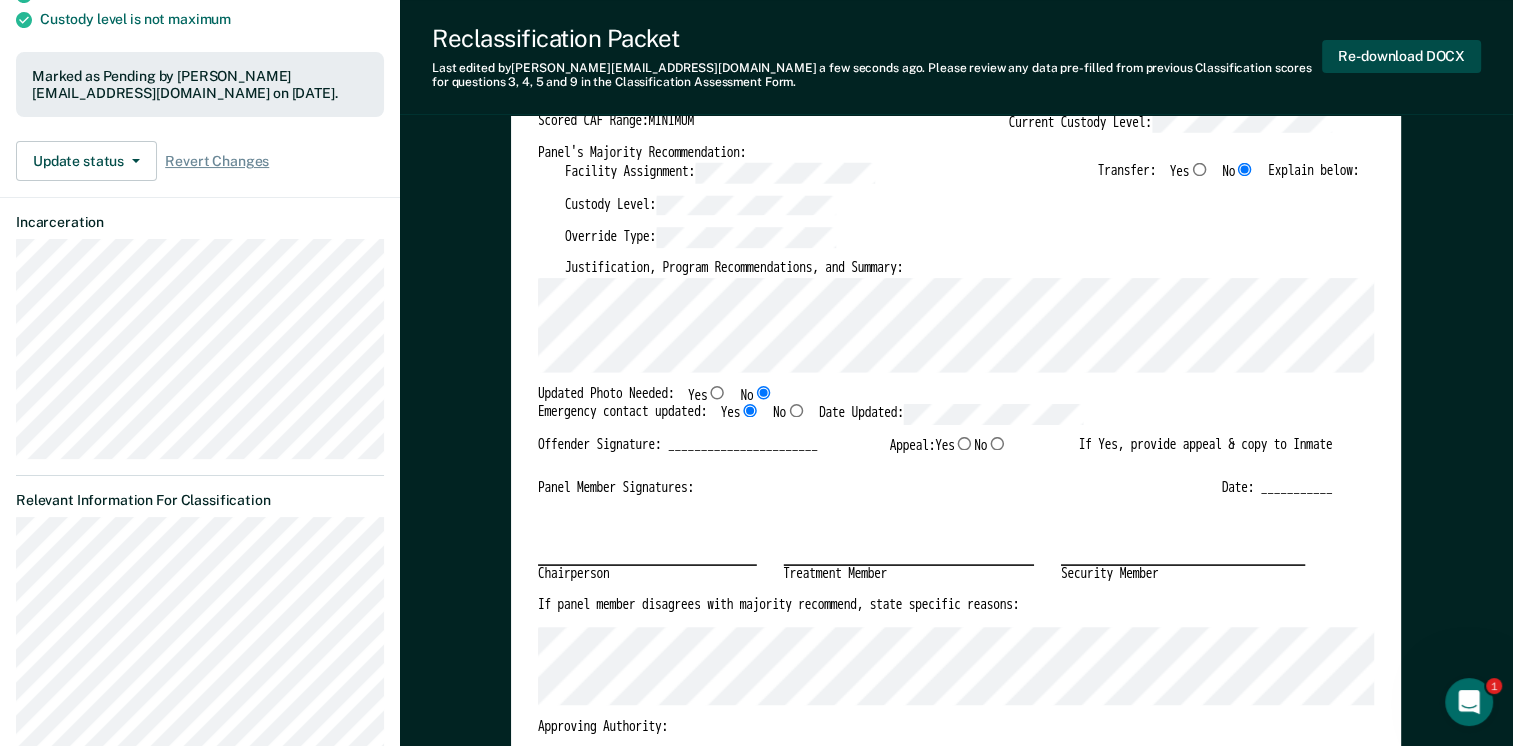 click on "Re-download DOCX" at bounding box center (1401, 56) 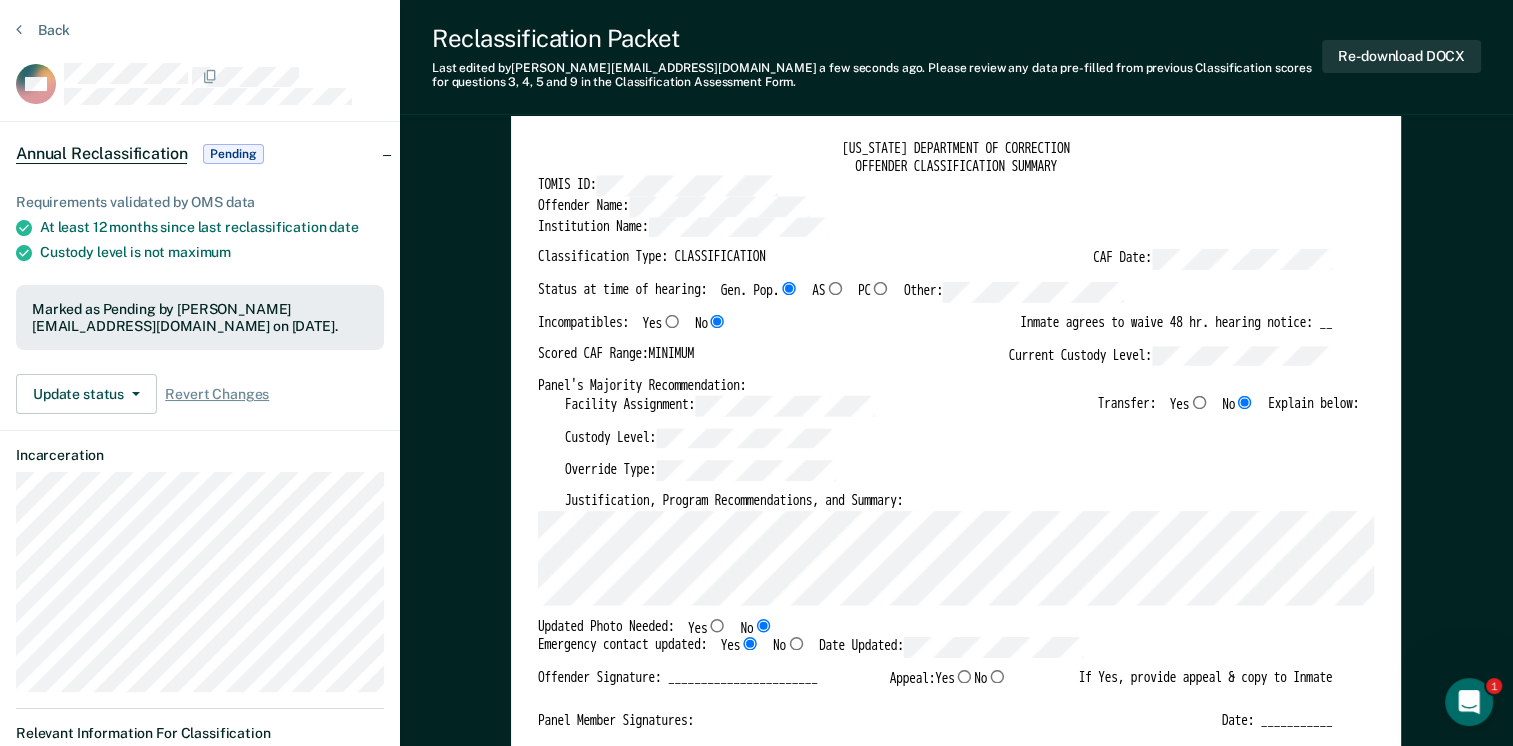 scroll, scrollTop: 0, scrollLeft: 0, axis: both 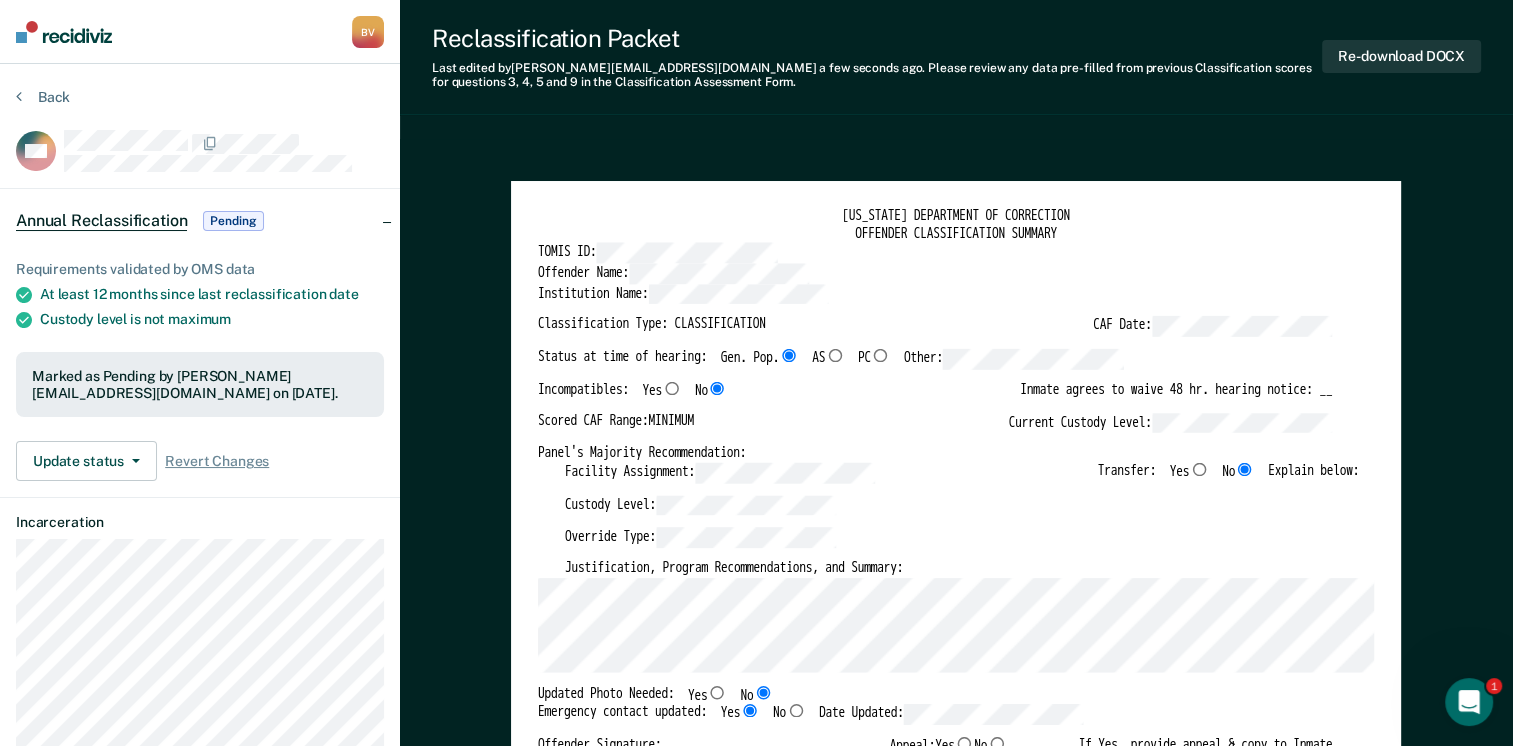 click on "Custody Level:" at bounding box center [962, 511] 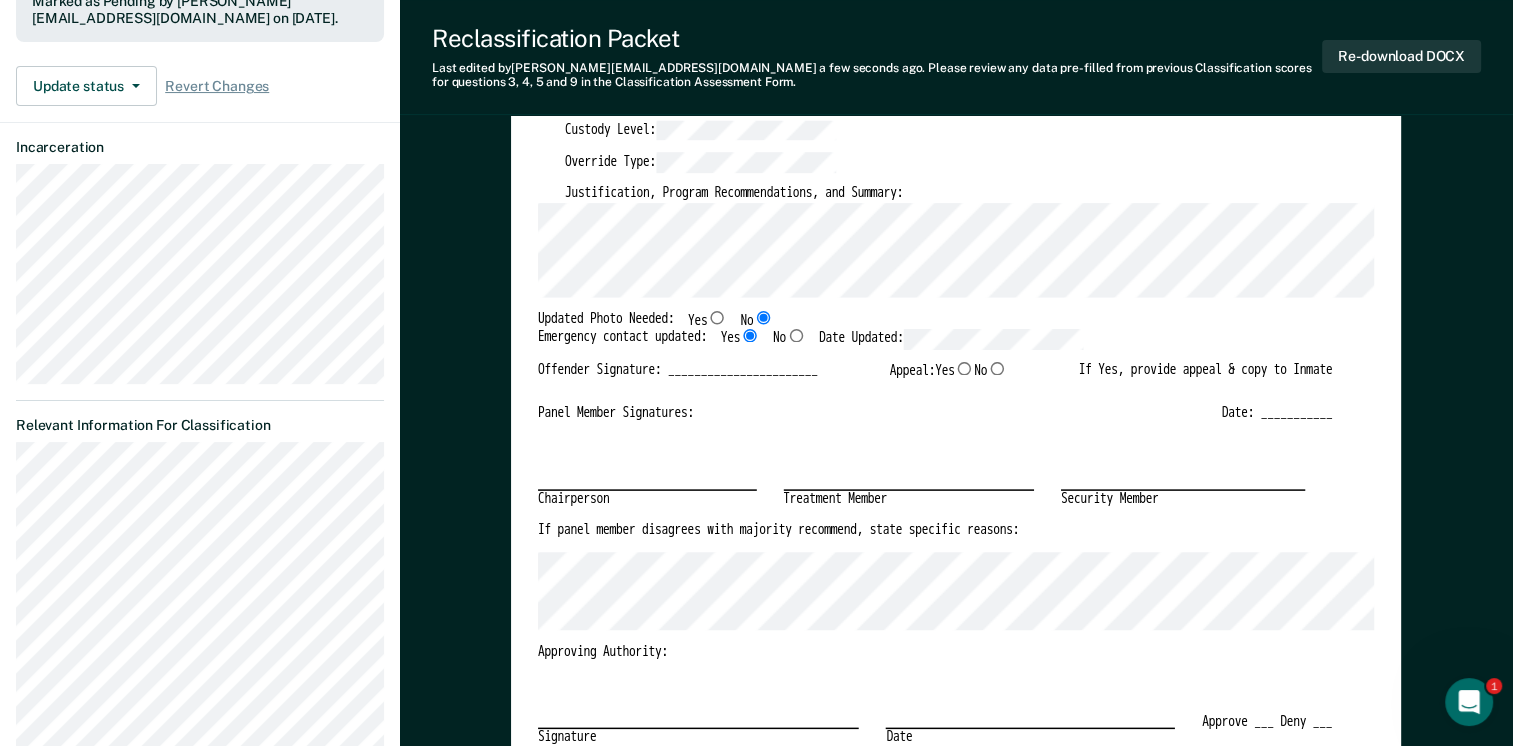 scroll, scrollTop: 400, scrollLeft: 0, axis: vertical 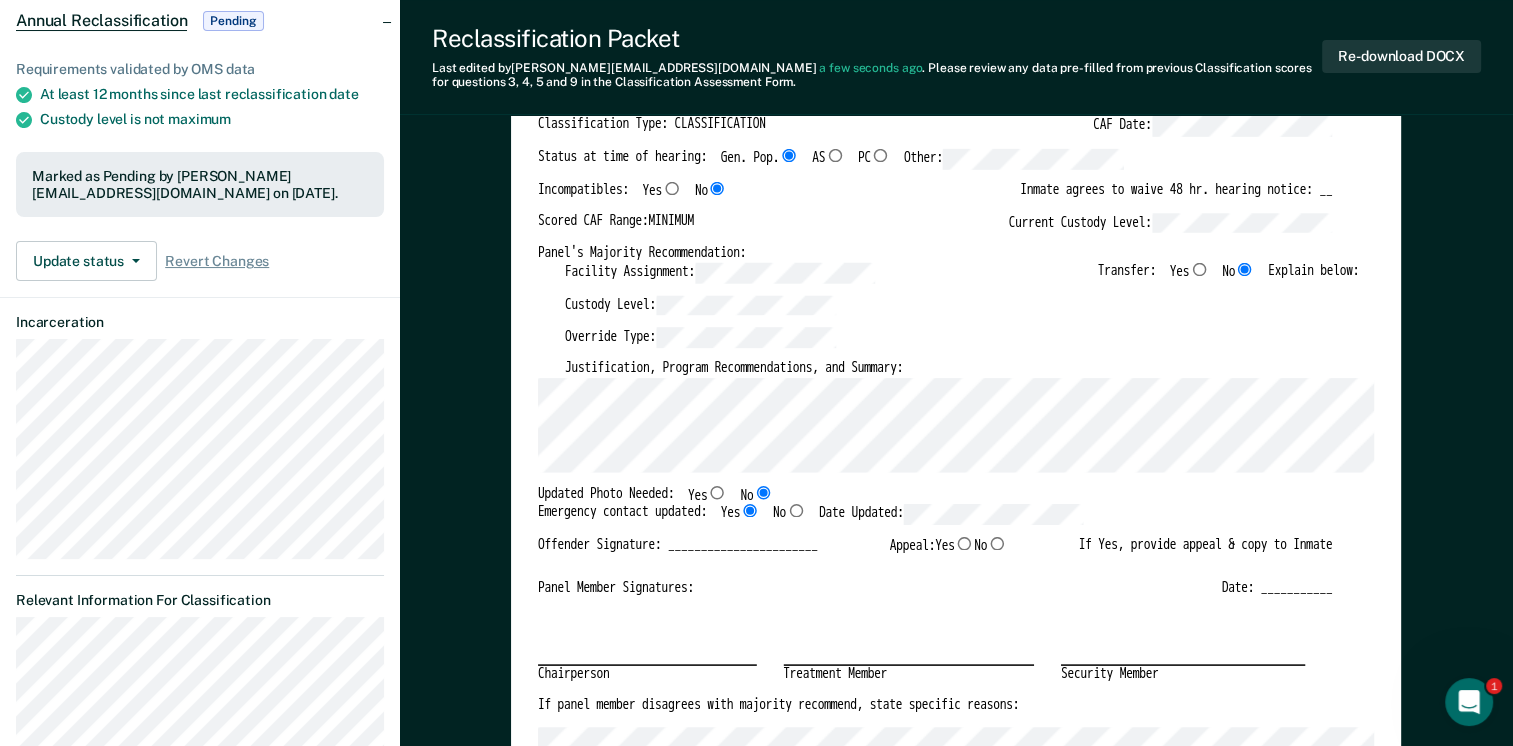 type on "x" 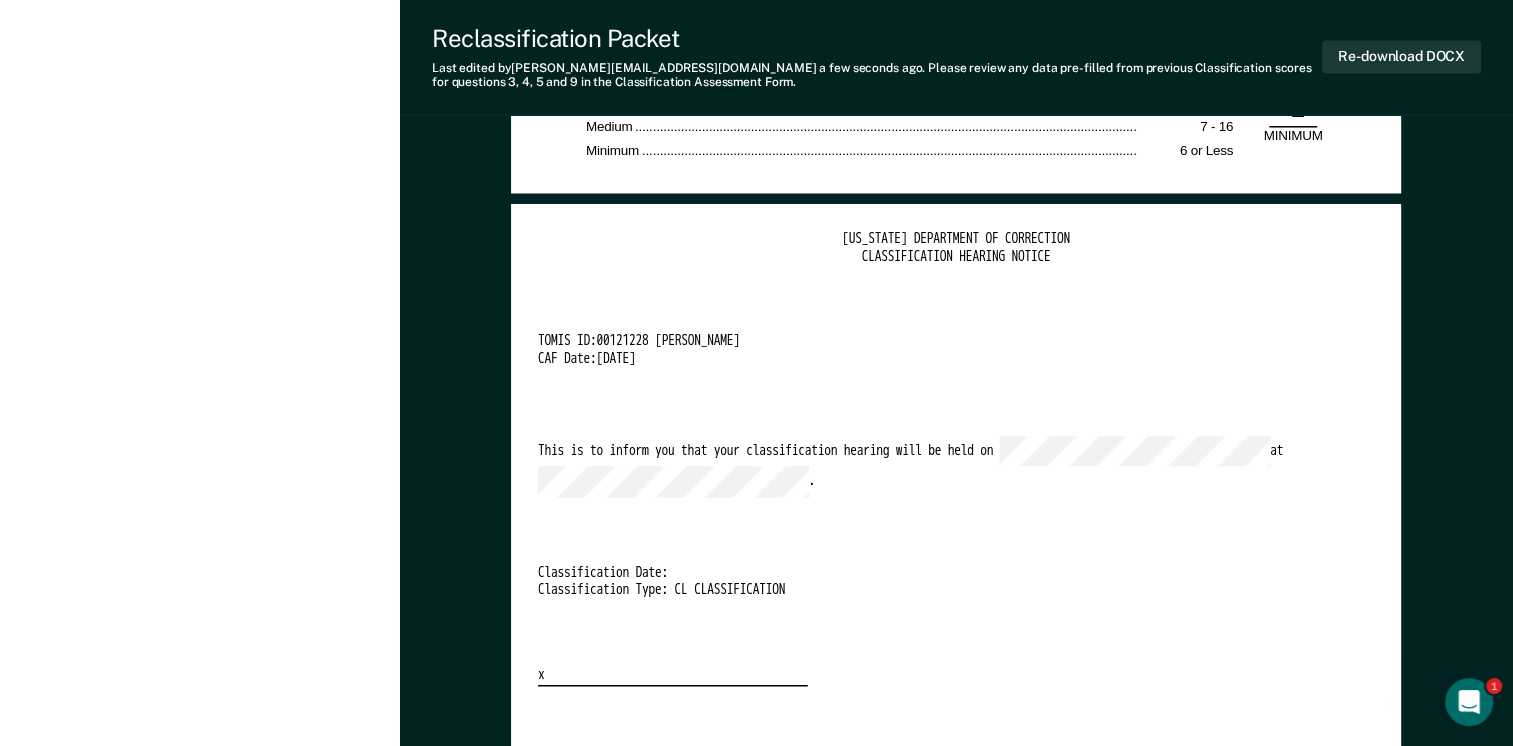 scroll, scrollTop: 3900, scrollLeft: 0, axis: vertical 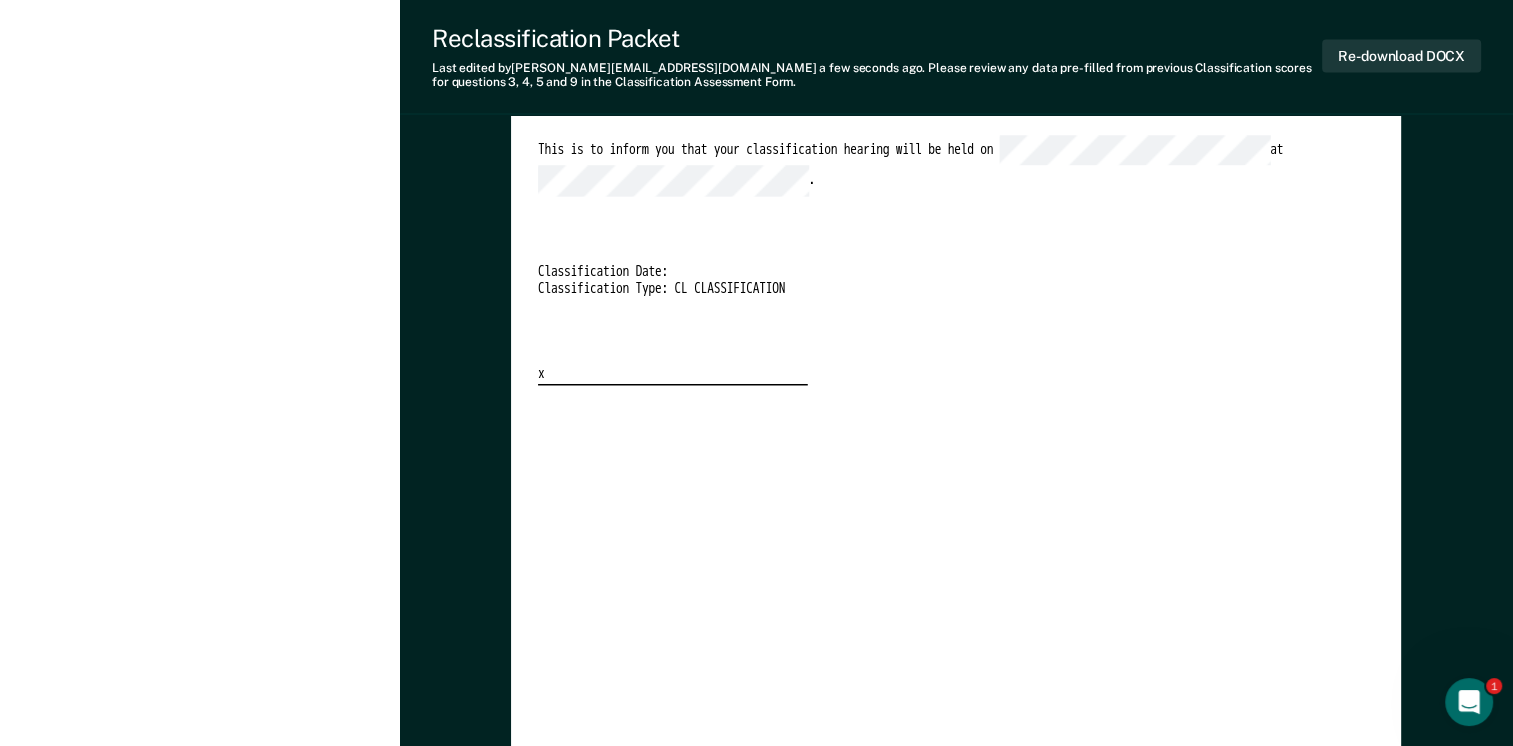 click on "[US_STATE] DEPARTMENT OF CORRECTION CLASSIFICATION HEARING NOTICE TOMIS ID:  00121228   [PERSON_NAME] CAF Date:  [DATE] This is to inform you that your classification hearing will be held on    at   . Classification Date: Classification Type: CL CLASSIFICATION x" at bounding box center (956, 483) 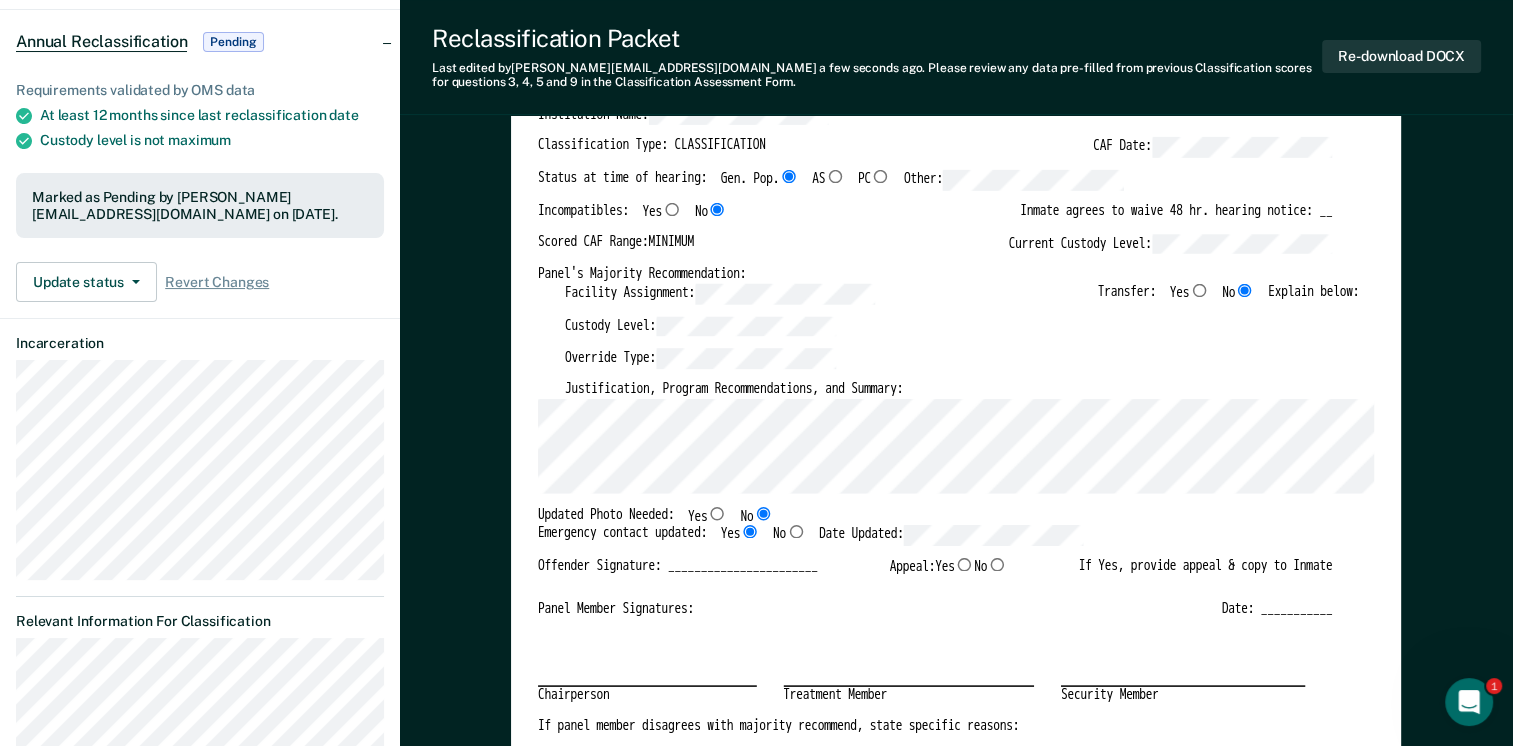 scroll, scrollTop: 0, scrollLeft: 0, axis: both 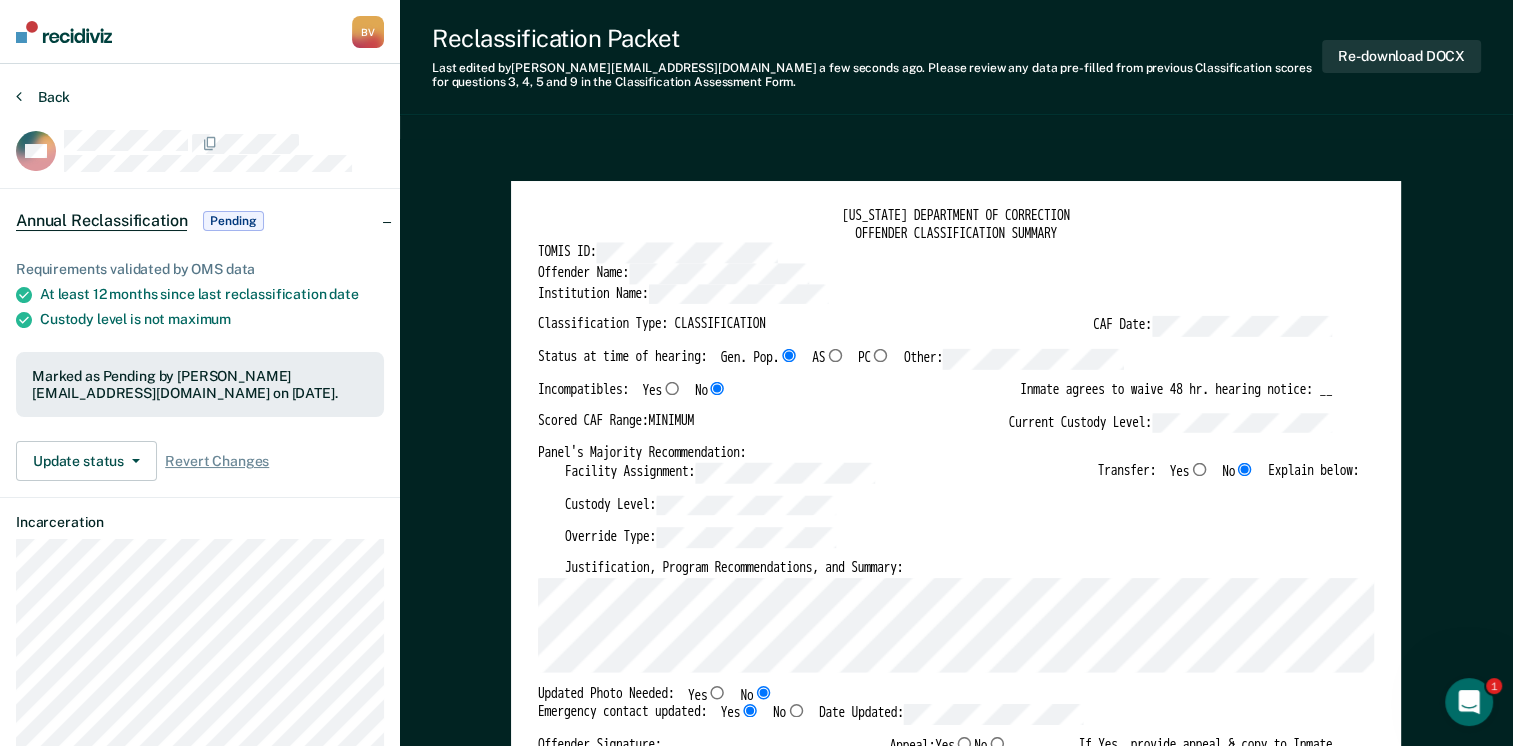 click on "Back" at bounding box center [43, 97] 